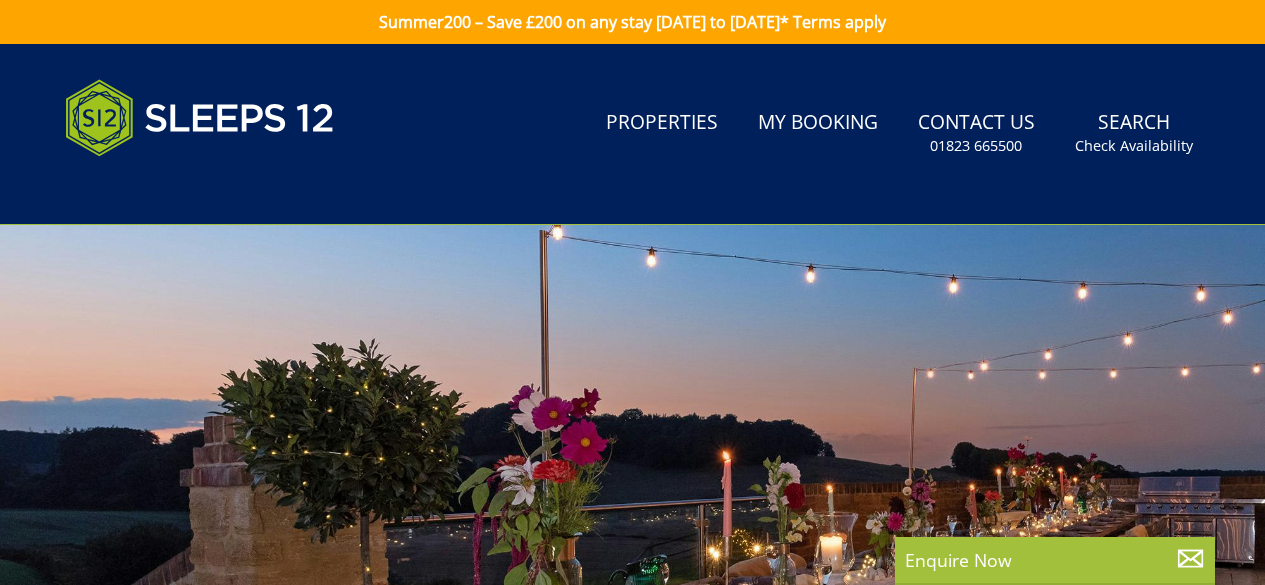 scroll, scrollTop: 0, scrollLeft: 0, axis: both 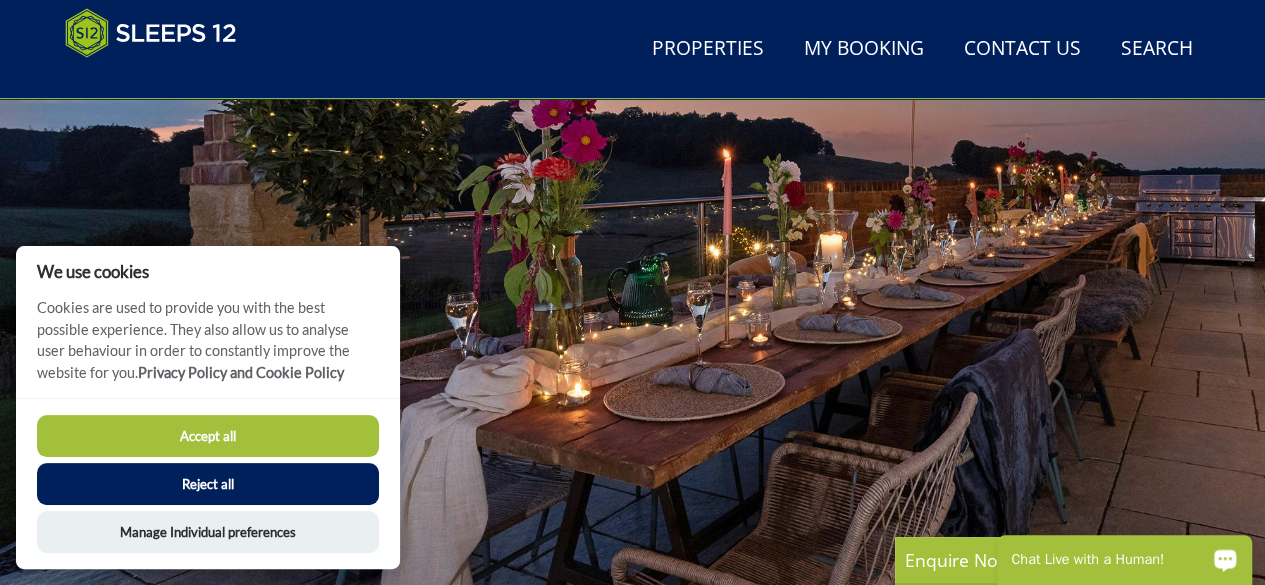 click on "Accept all" at bounding box center (208, 436) 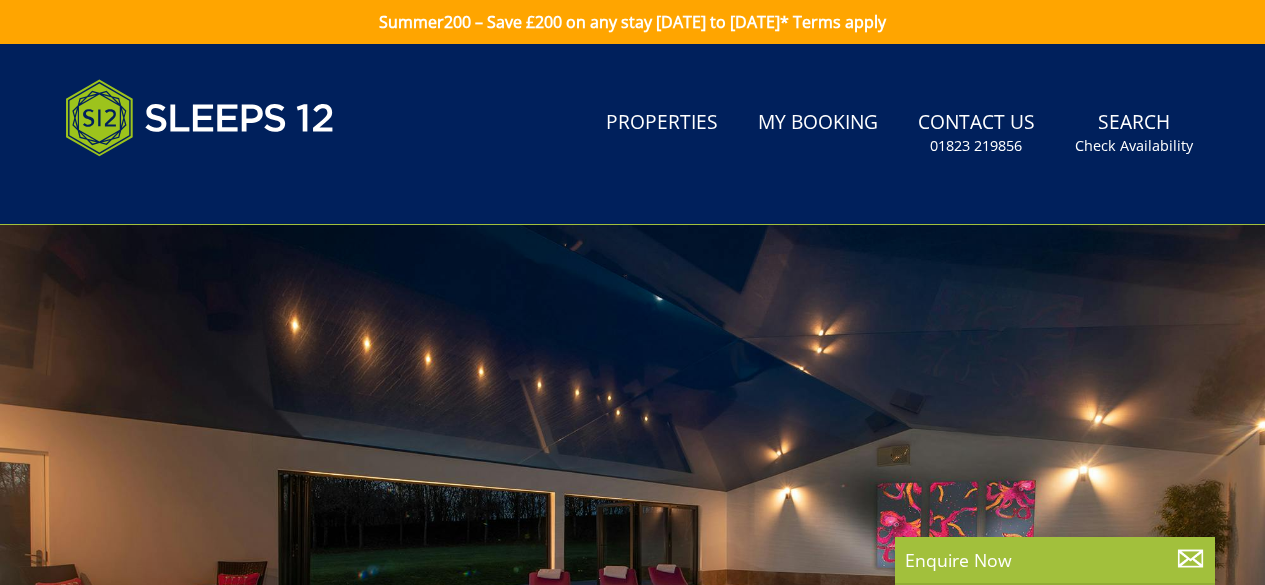 scroll, scrollTop: 342, scrollLeft: 0, axis: vertical 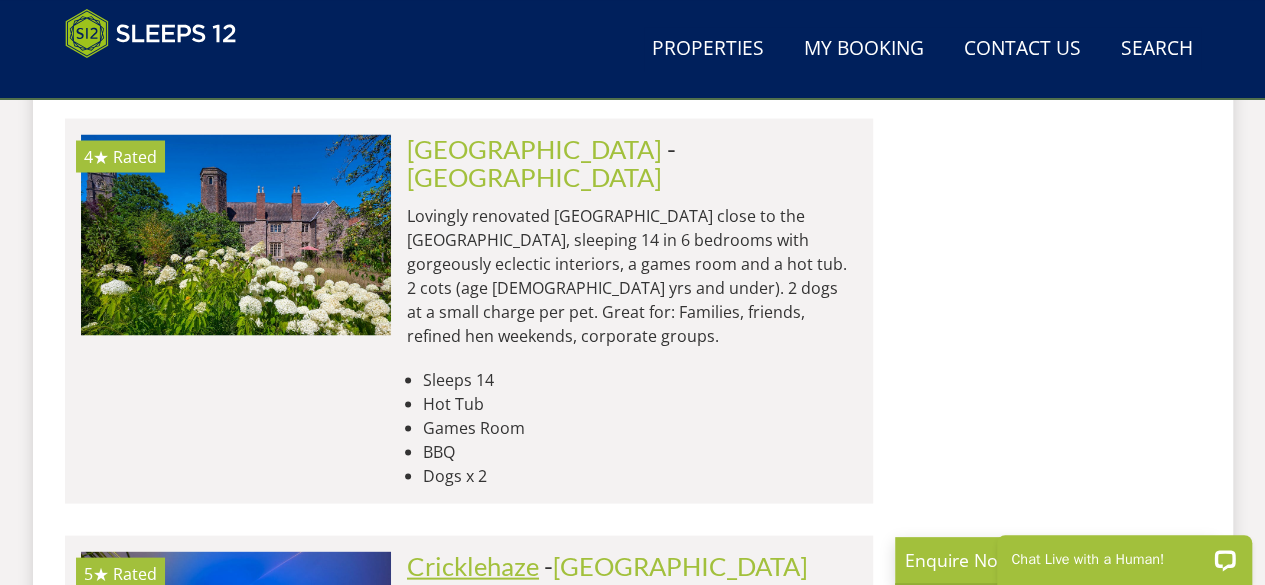 click on "Cricklehaze" at bounding box center [473, 565] 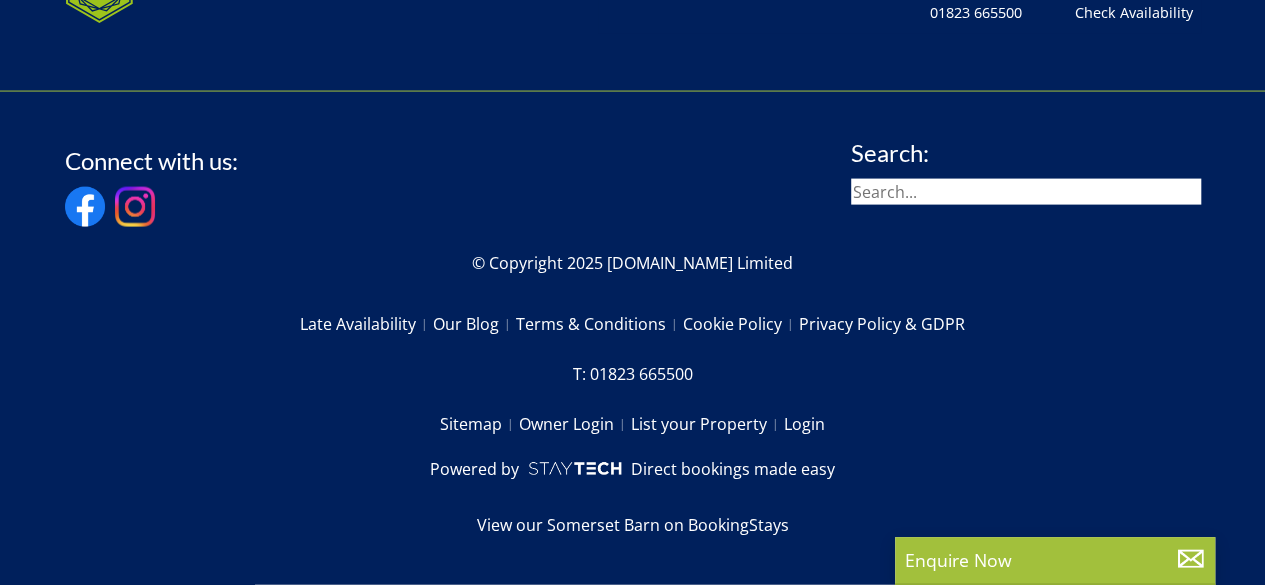 scroll, scrollTop: 0, scrollLeft: 0, axis: both 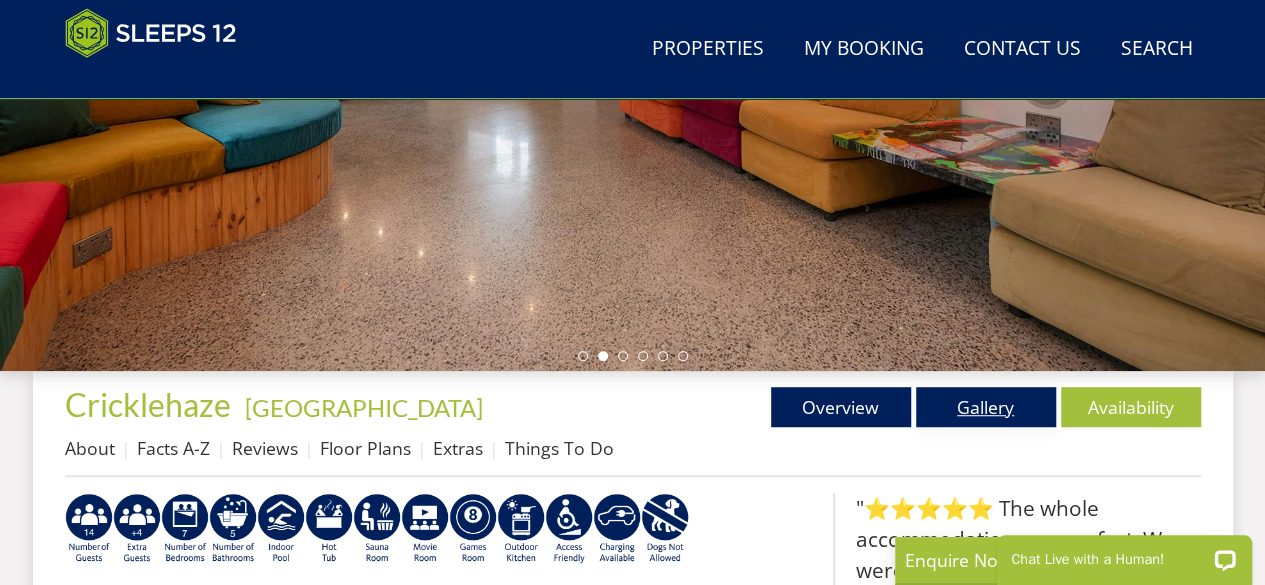 click on "Gallery" at bounding box center [986, 407] 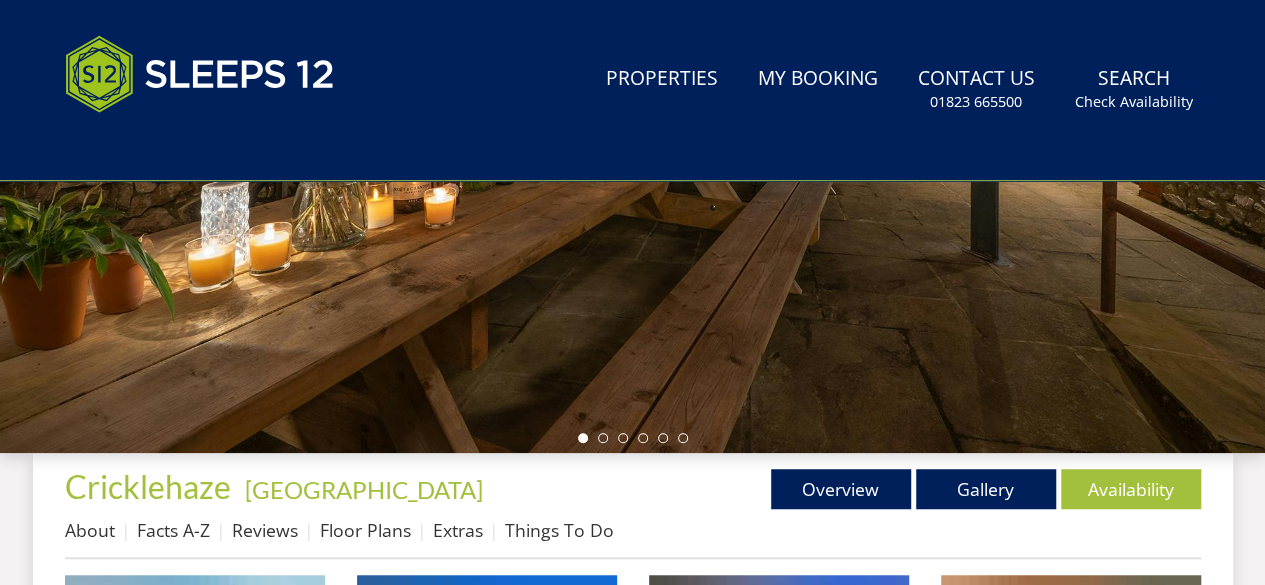 scroll, scrollTop: 0, scrollLeft: 0, axis: both 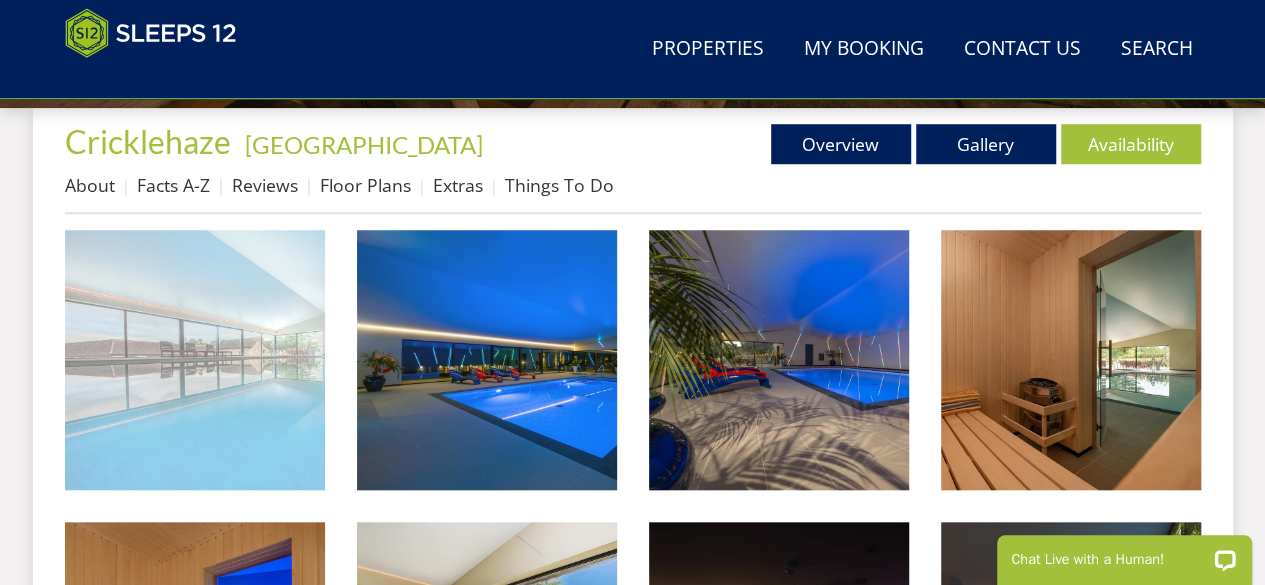 click at bounding box center [195, 360] 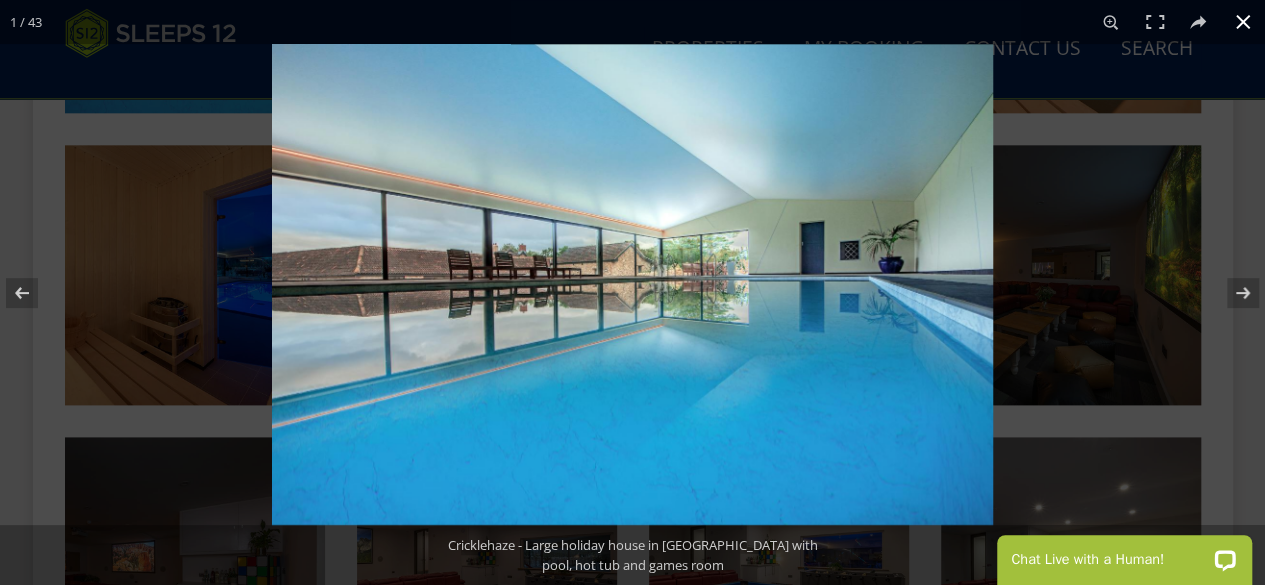 scroll, scrollTop: 1125, scrollLeft: 0, axis: vertical 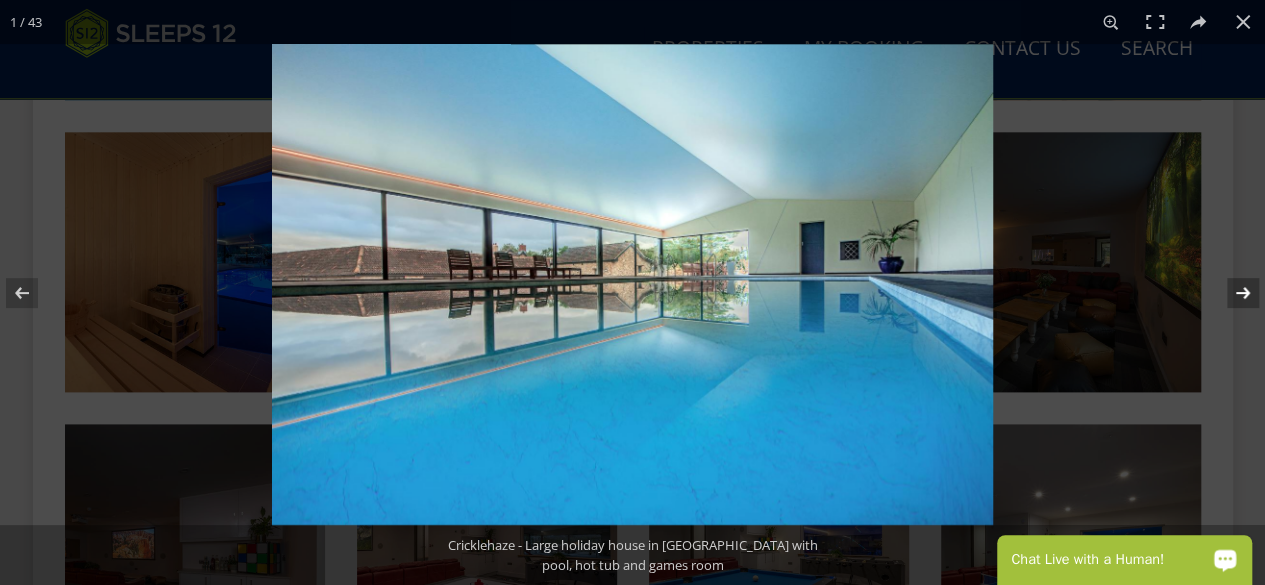 click at bounding box center (1230, 293) 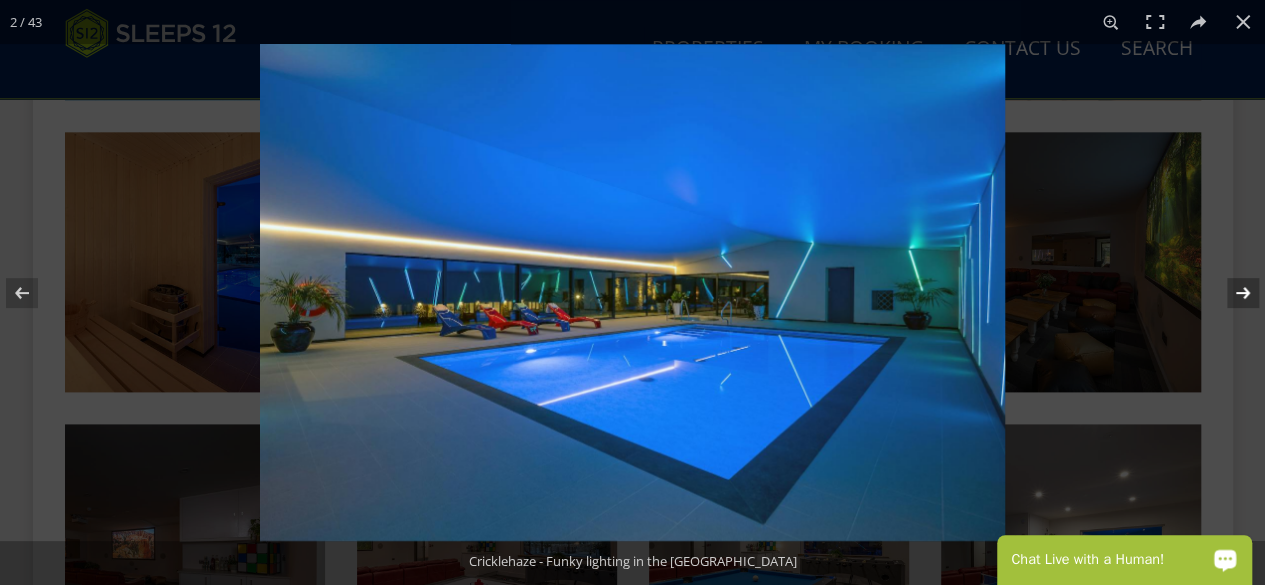 click at bounding box center (1230, 293) 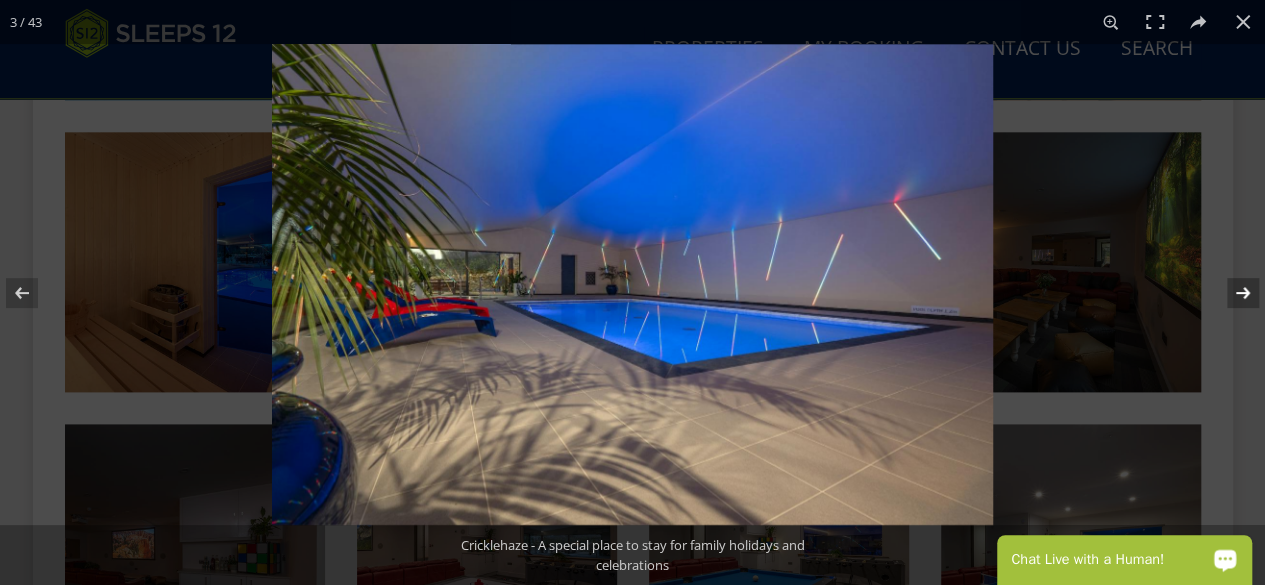 click at bounding box center (1230, 293) 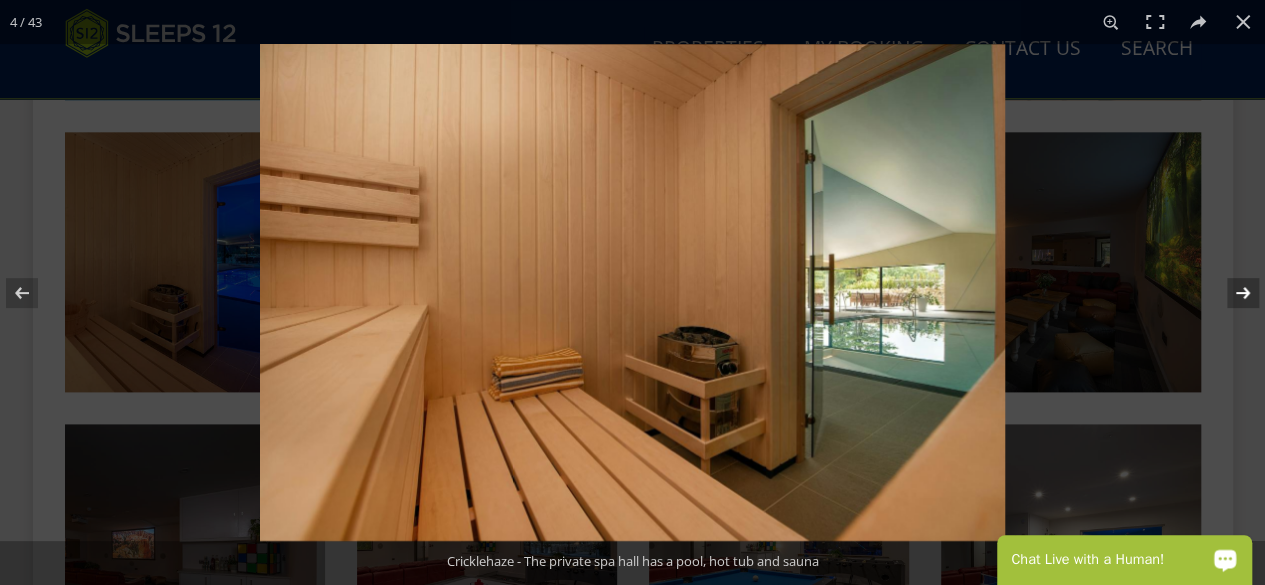 click at bounding box center (1230, 293) 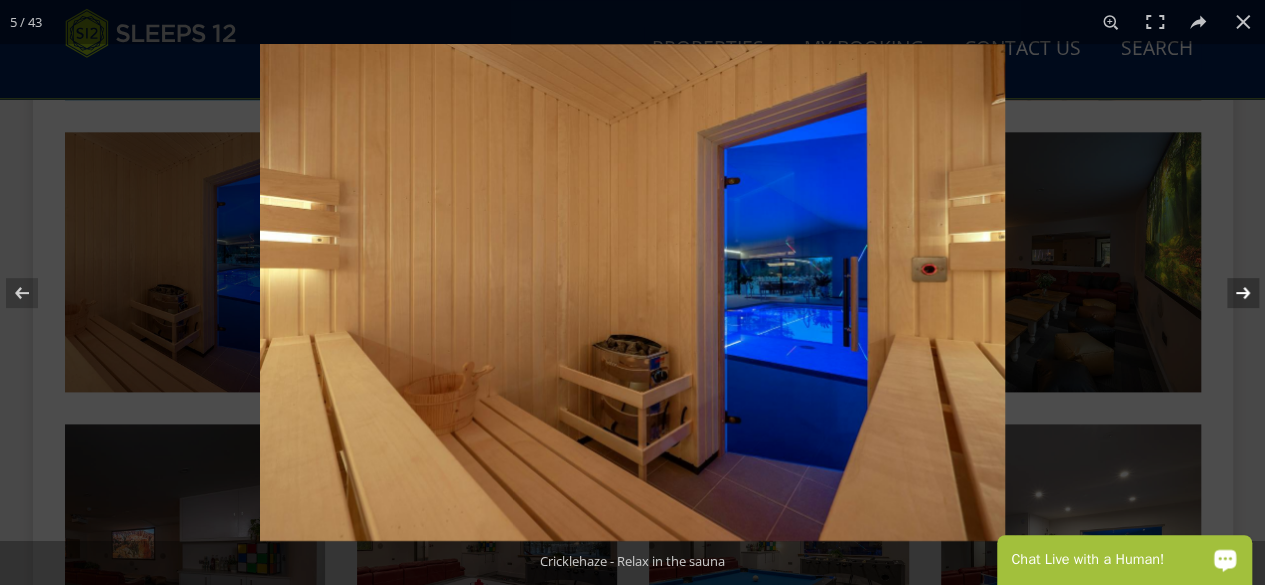click at bounding box center (1230, 293) 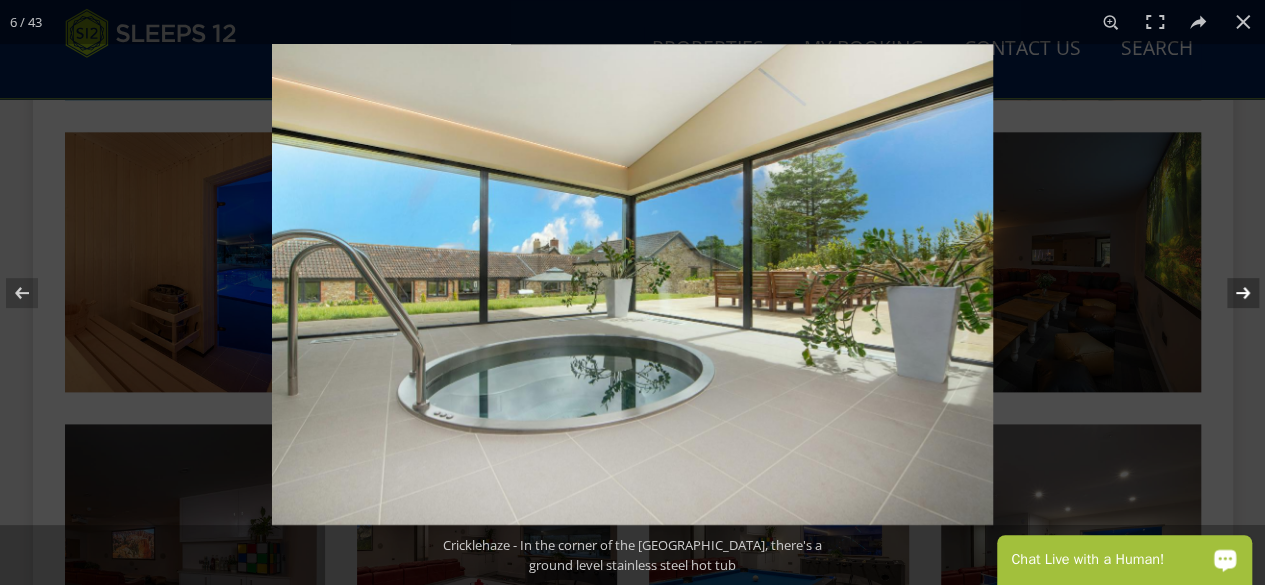 click at bounding box center (1230, 293) 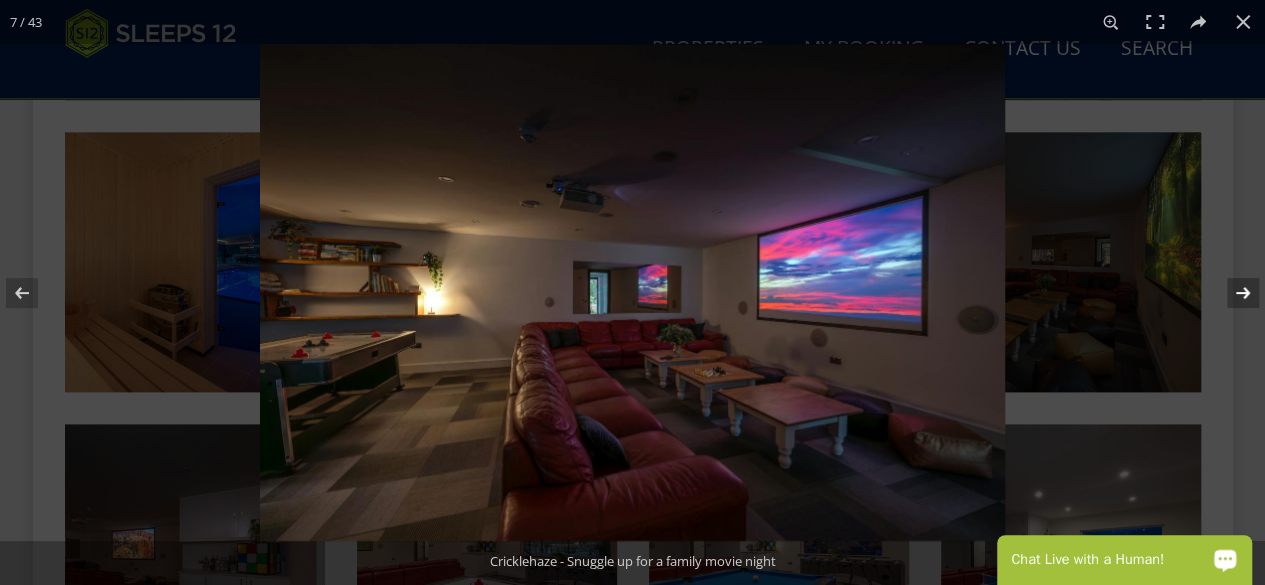 click at bounding box center [1230, 293] 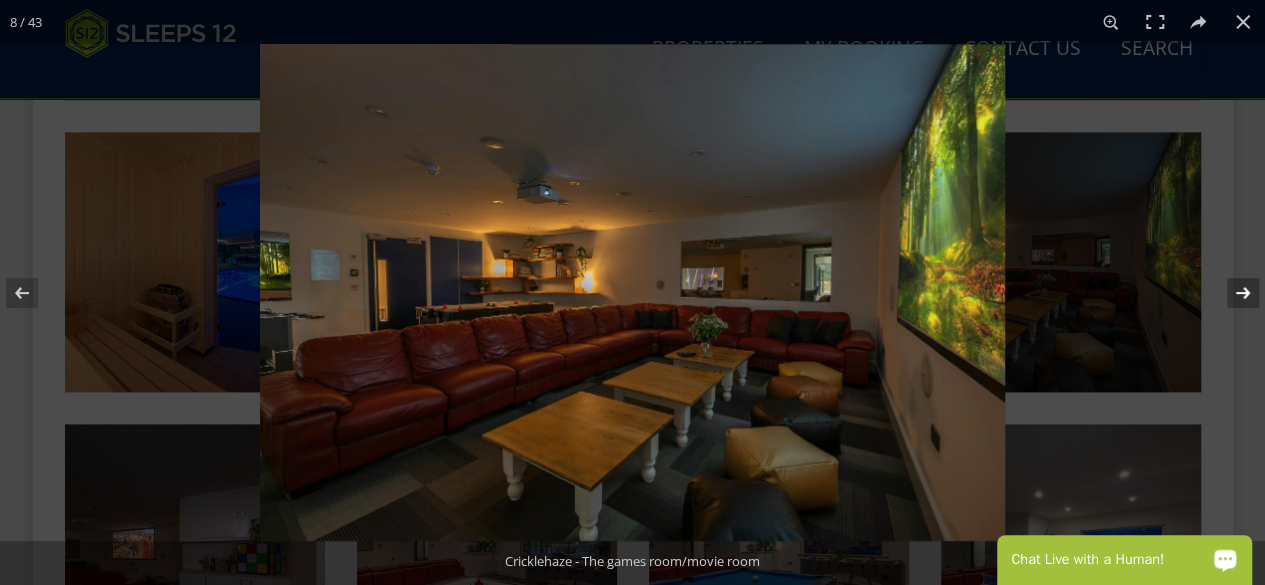 click at bounding box center [1230, 293] 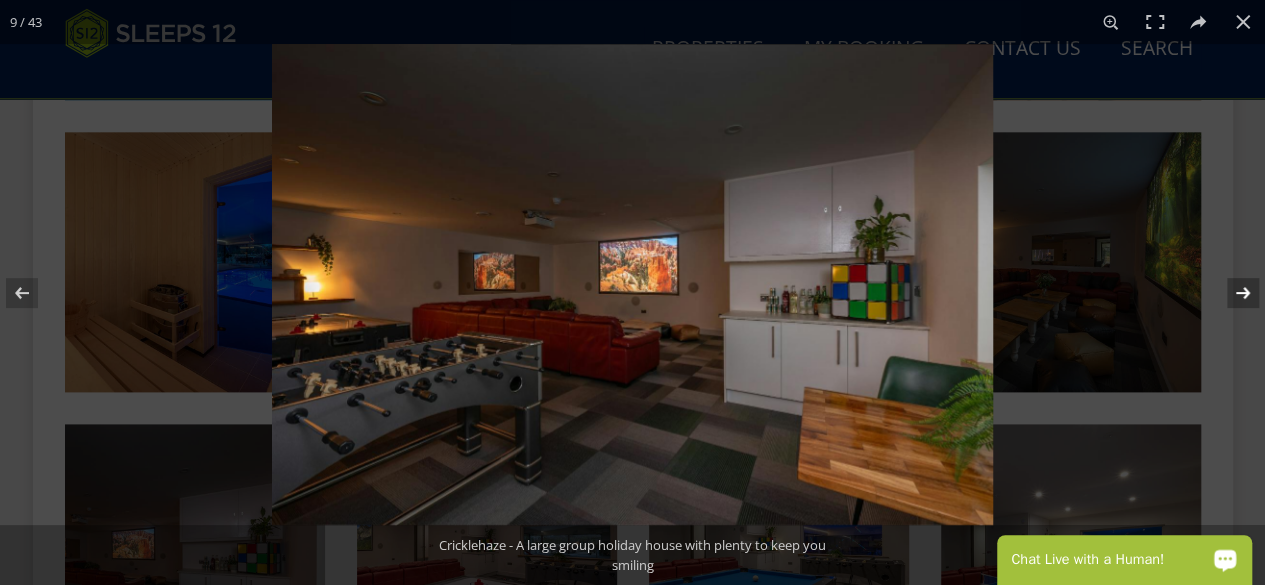 click at bounding box center (1230, 293) 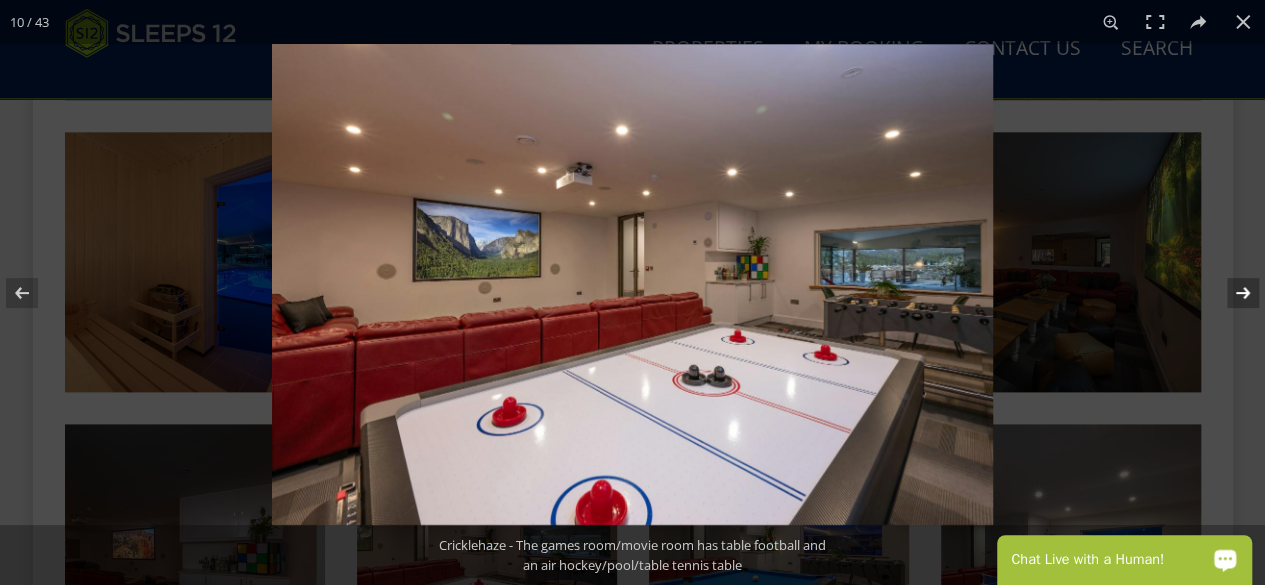 click at bounding box center [1230, 293] 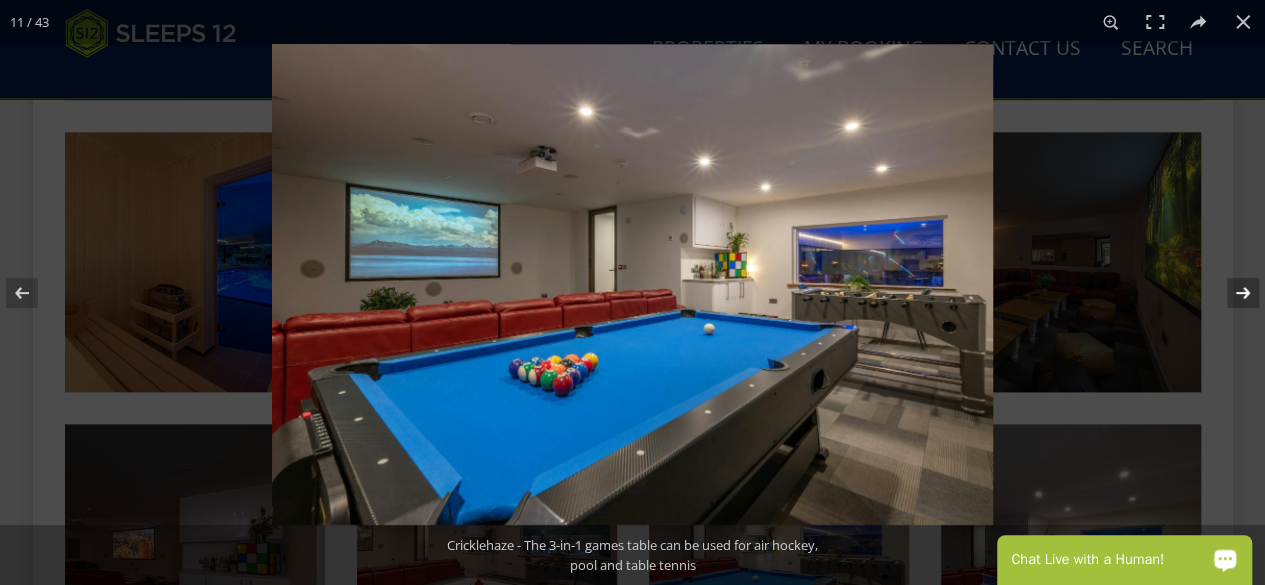 click at bounding box center [1230, 293] 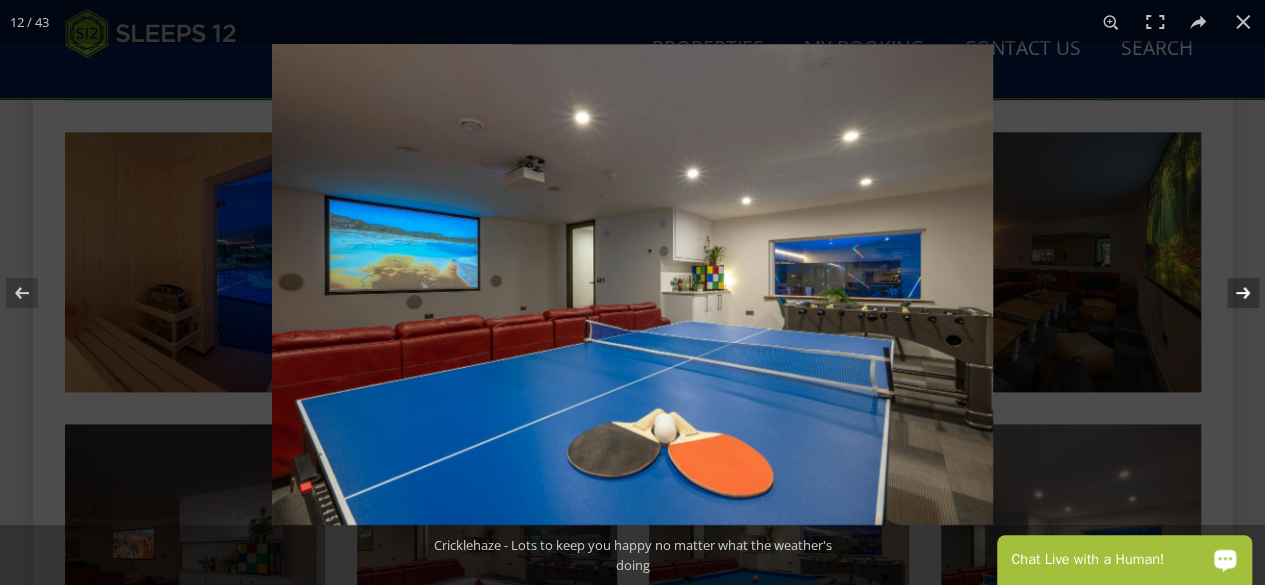 click at bounding box center (1230, 293) 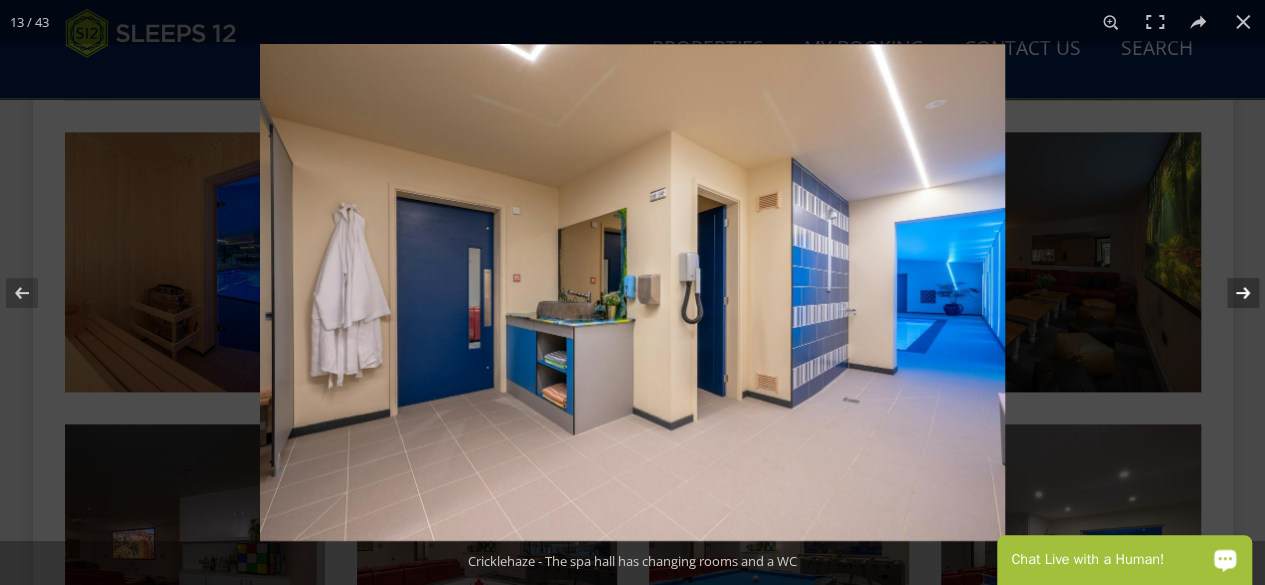 click at bounding box center [1230, 293] 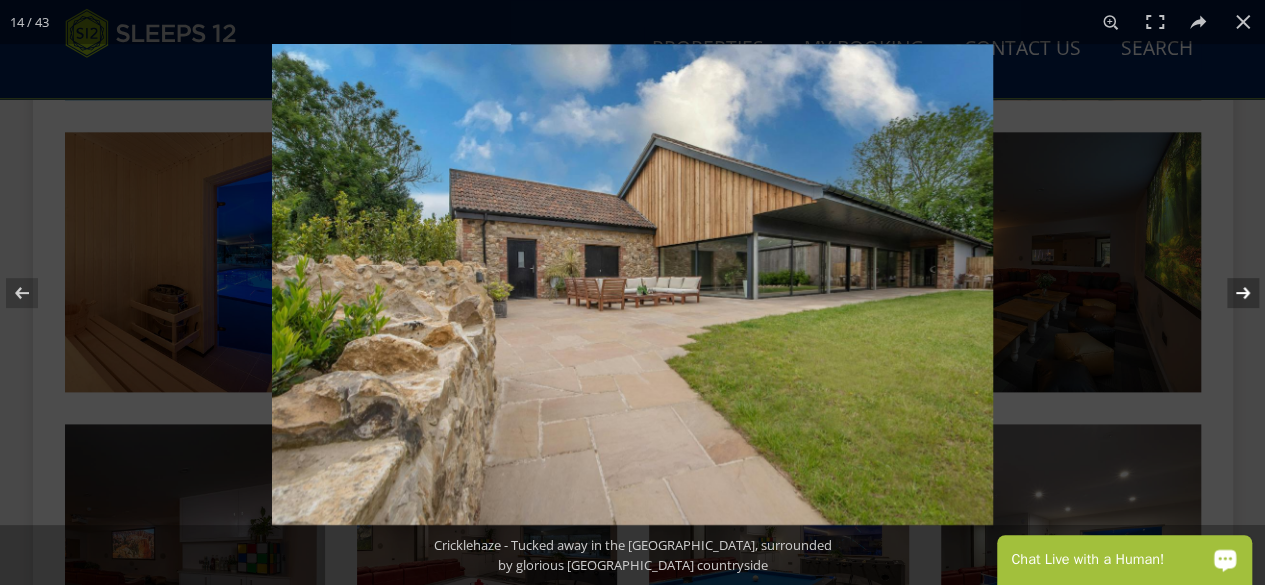 click at bounding box center [1230, 293] 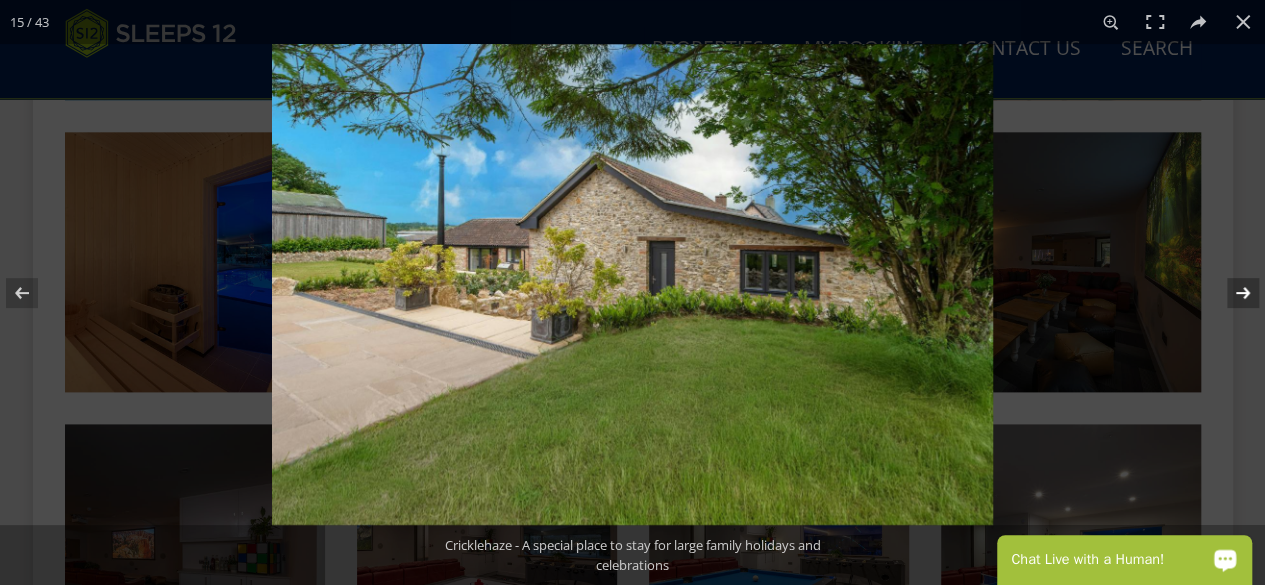 click at bounding box center [1230, 293] 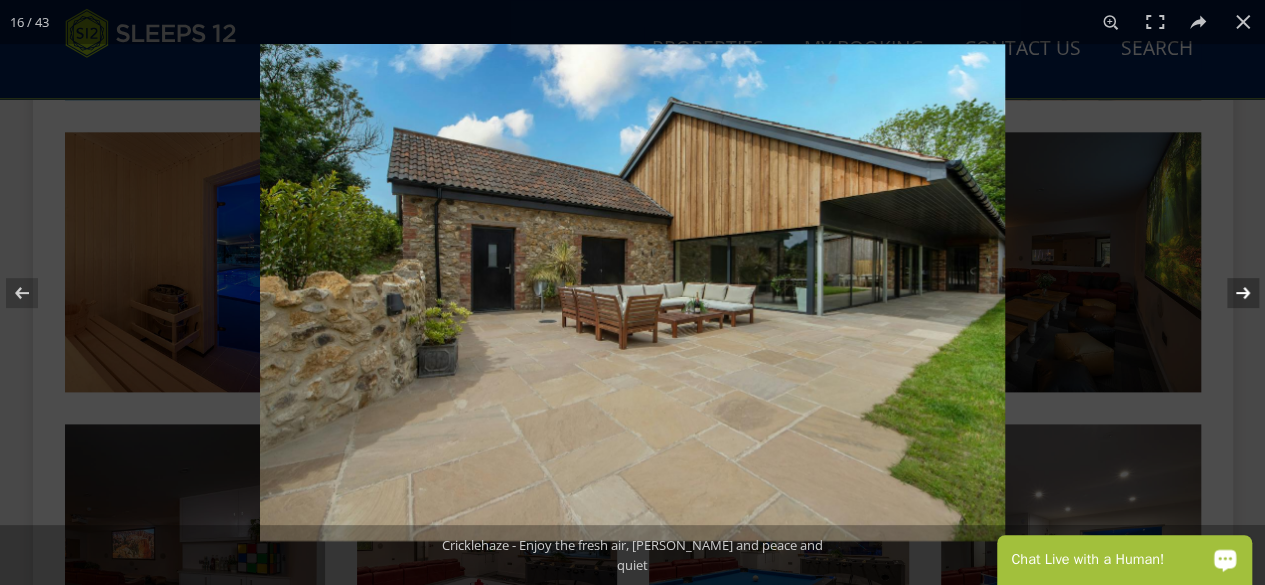 click at bounding box center (1230, 293) 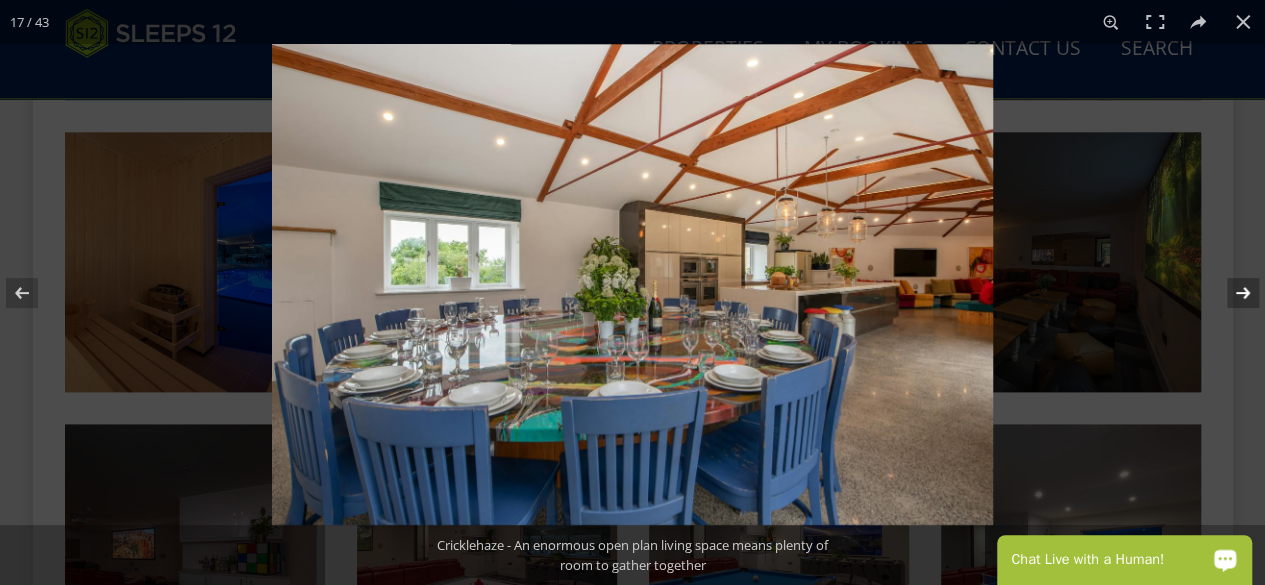 click at bounding box center [1230, 293] 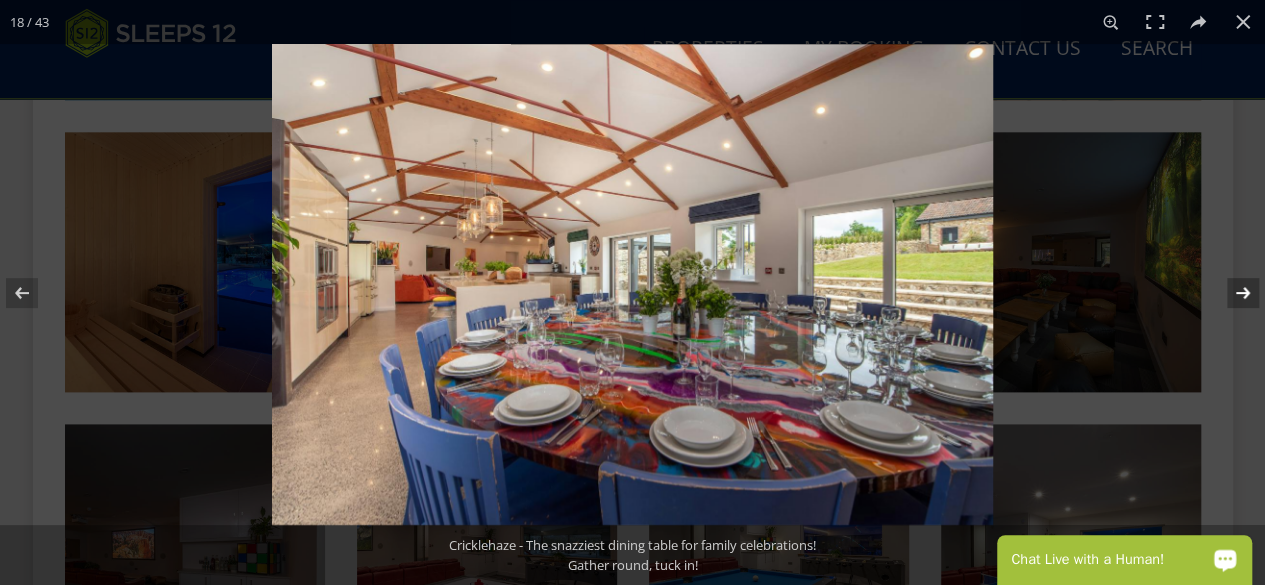 click at bounding box center (1230, 293) 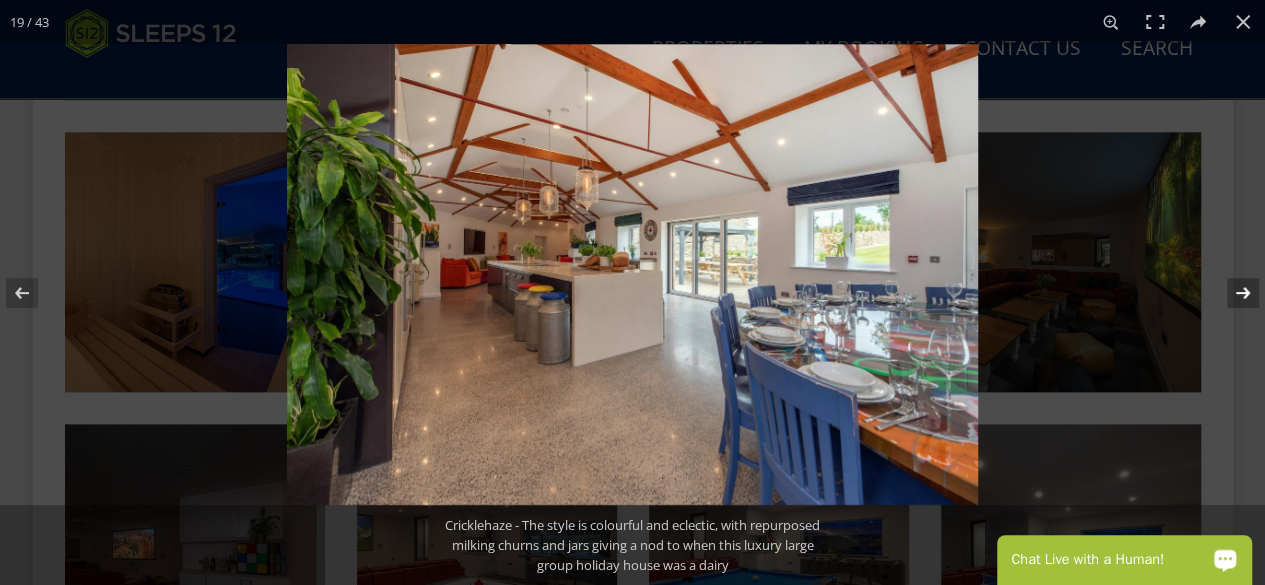 click at bounding box center (1230, 293) 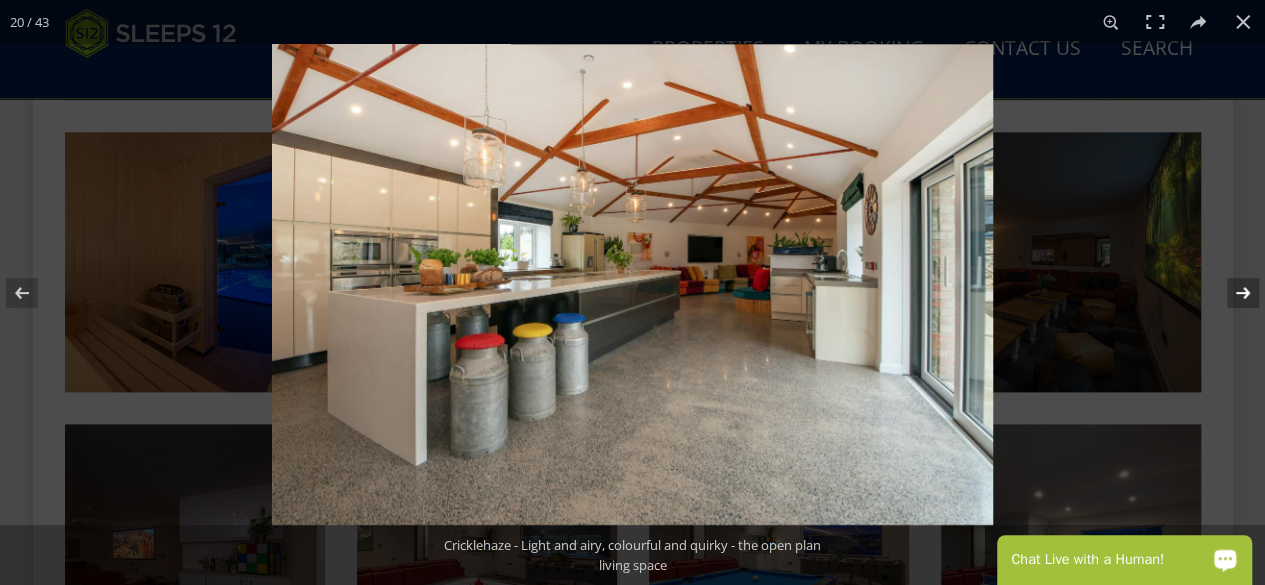 click at bounding box center (1230, 293) 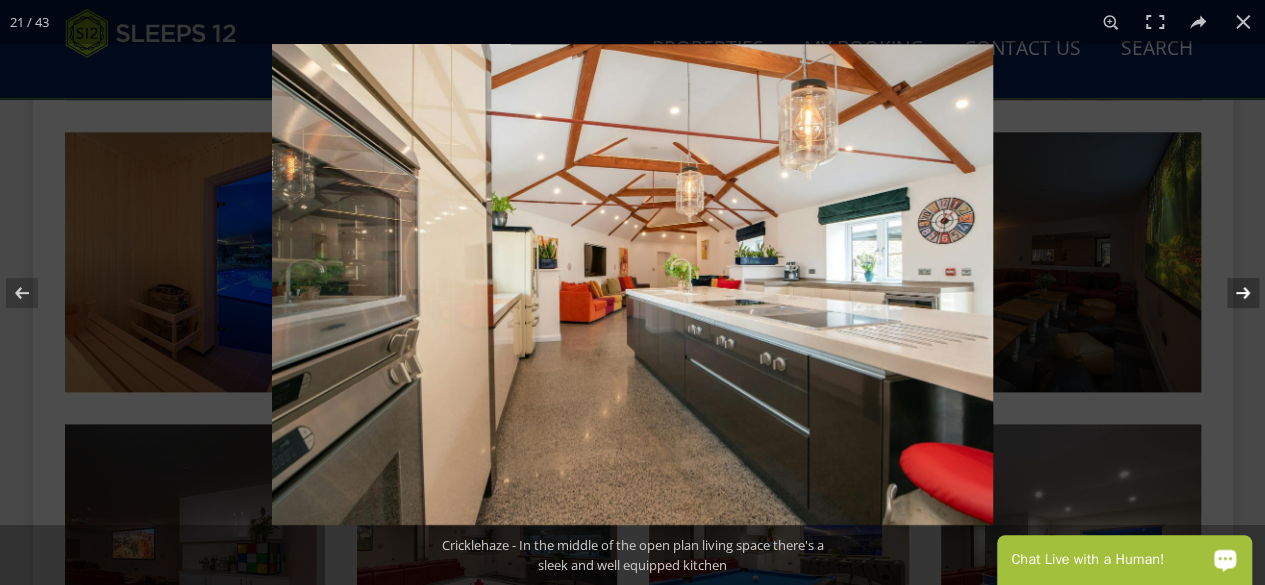 click at bounding box center [1230, 293] 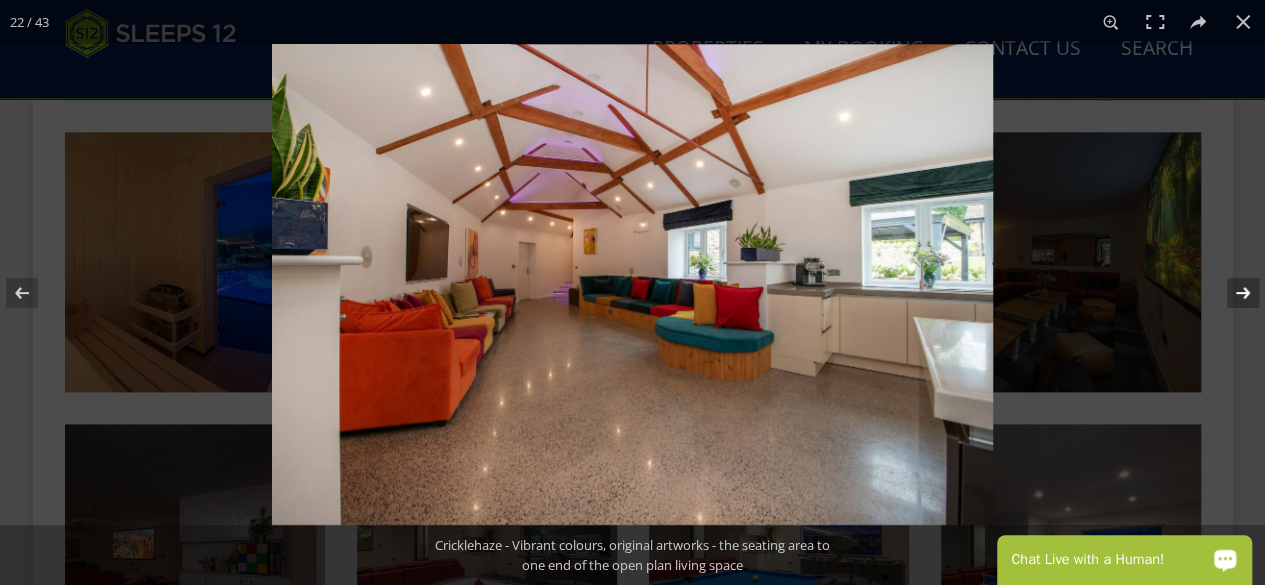 click at bounding box center [1230, 293] 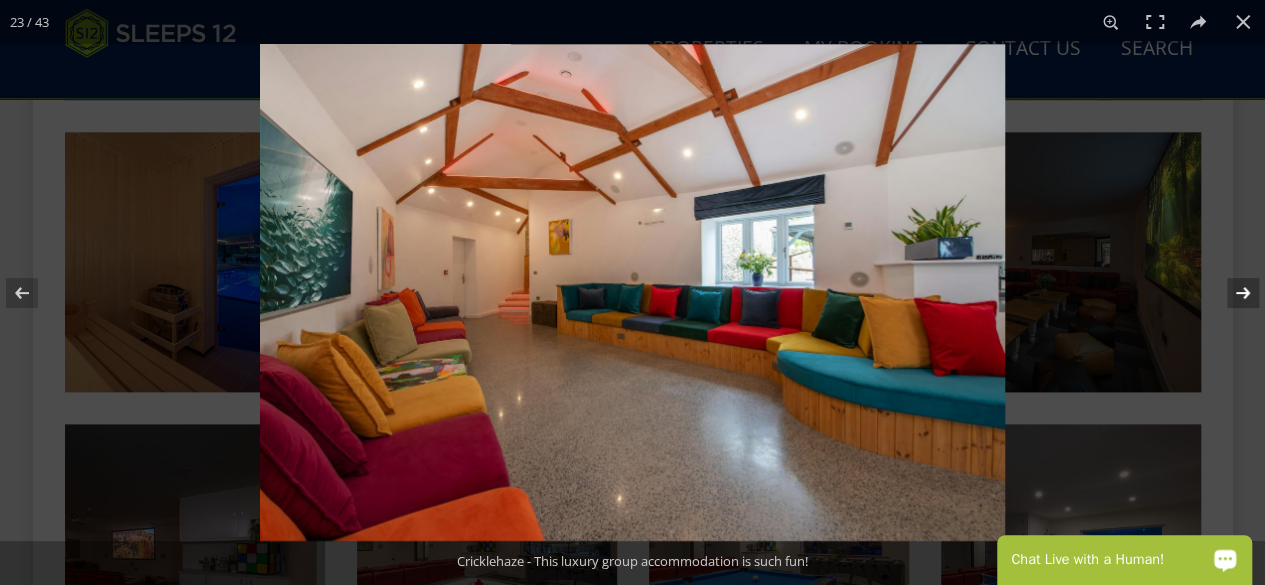click at bounding box center (1230, 293) 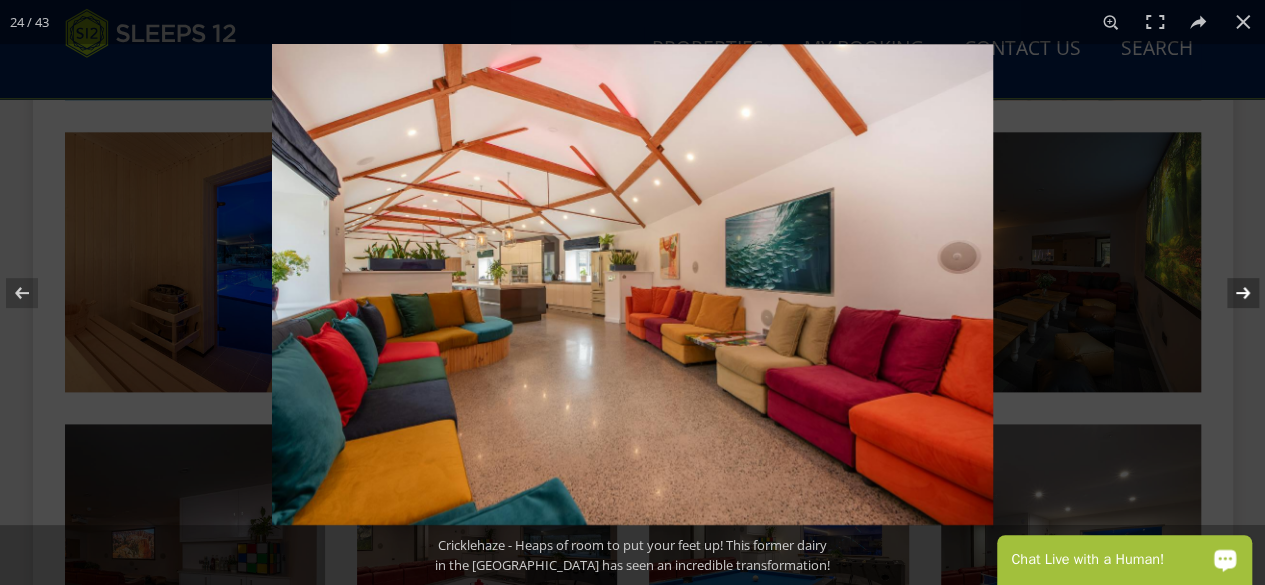 click at bounding box center [1230, 293] 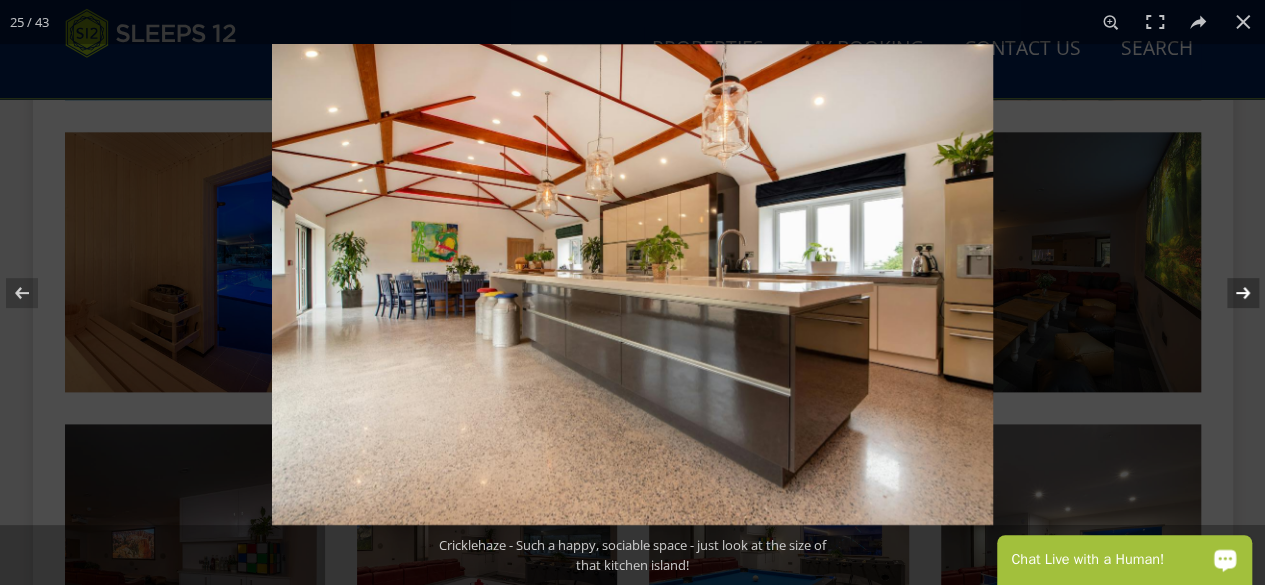 click at bounding box center [1230, 293] 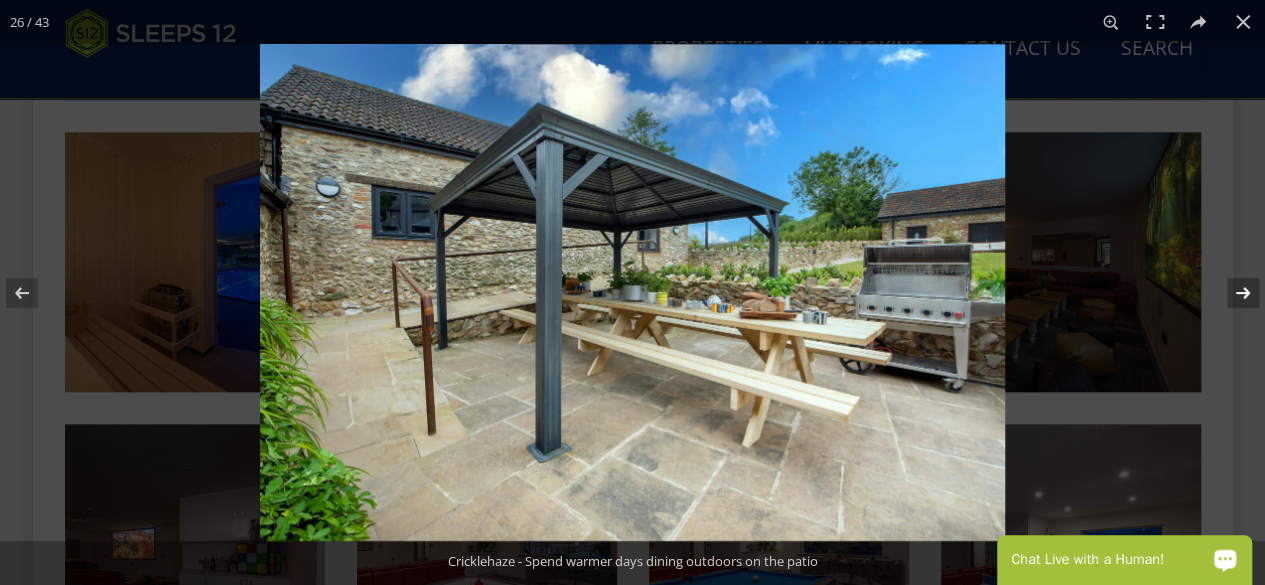 click at bounding box center (1230, 293) 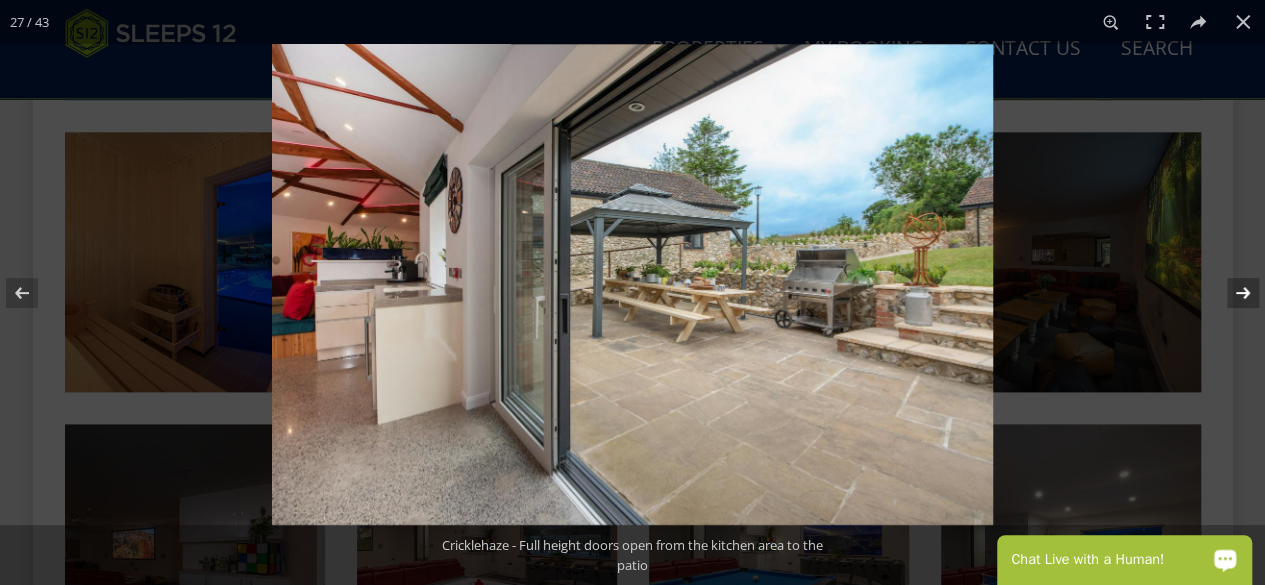 click at bounding box center [1230, 293] 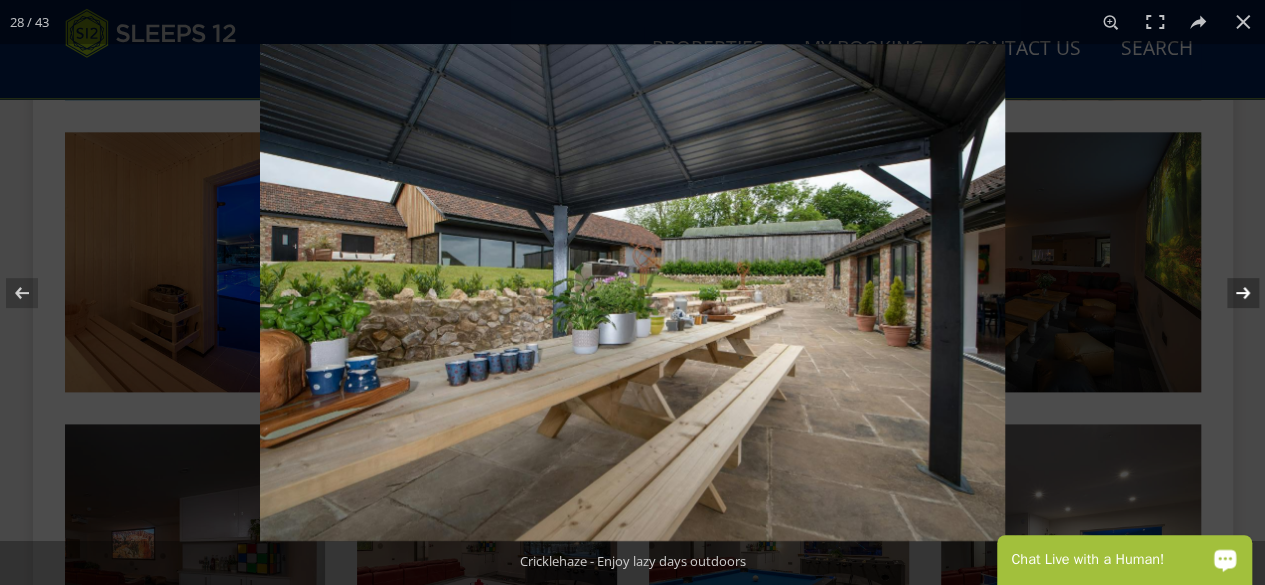 click at bounding box center [1230, 293] 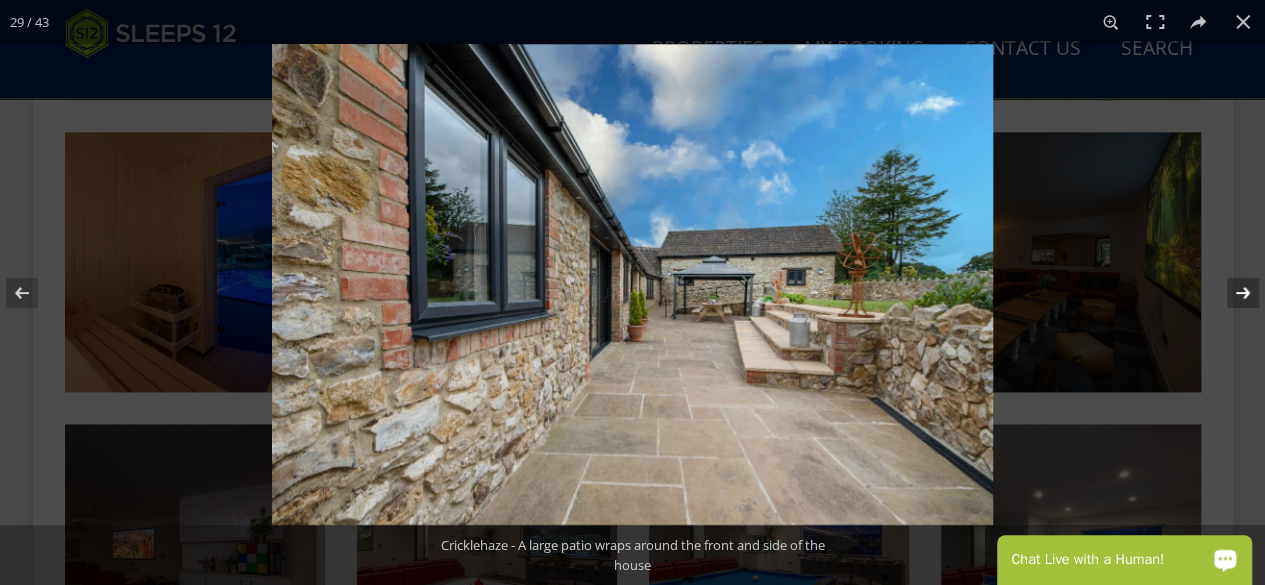 click at bounding box center [1230, 293] 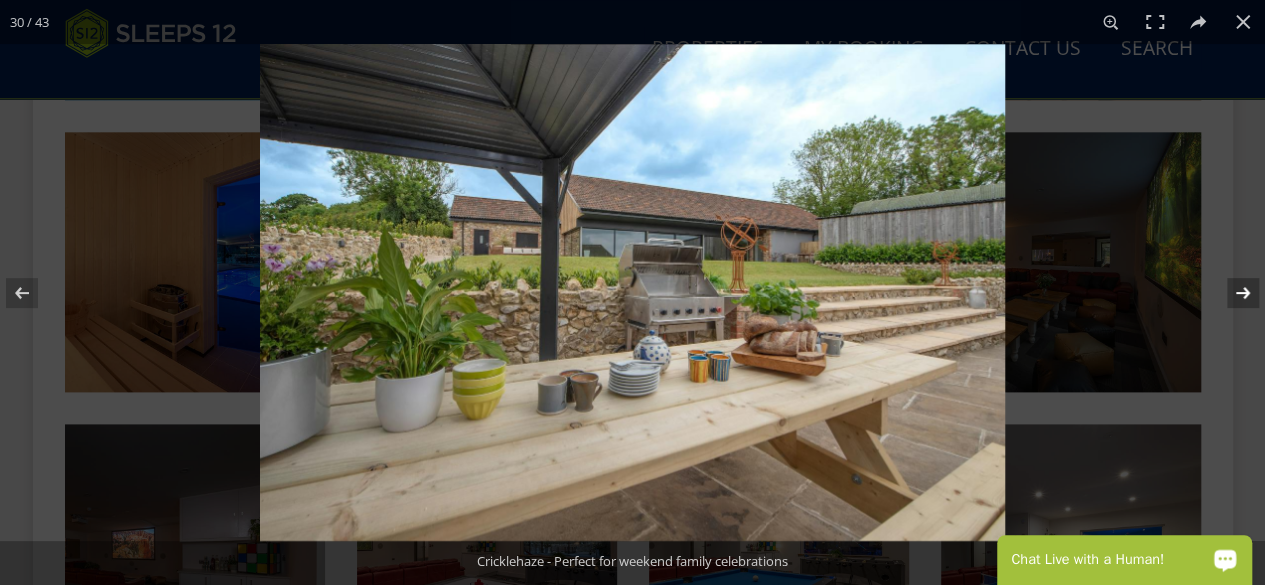 click at bounding box center (1230, 293) 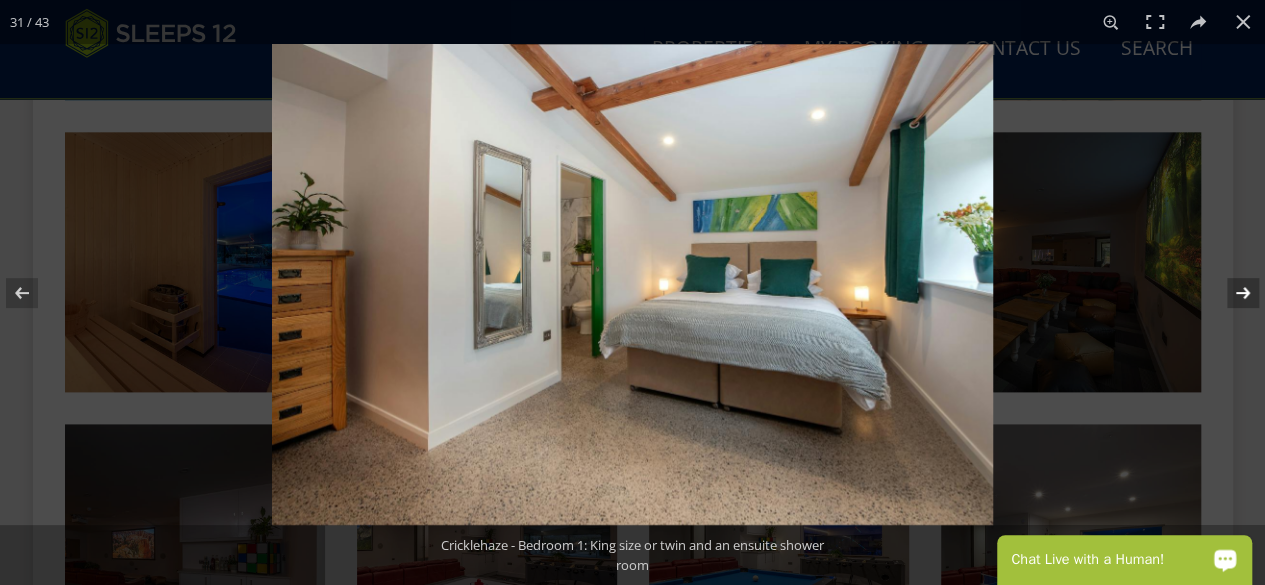 click at bounding box center [1230, 293] 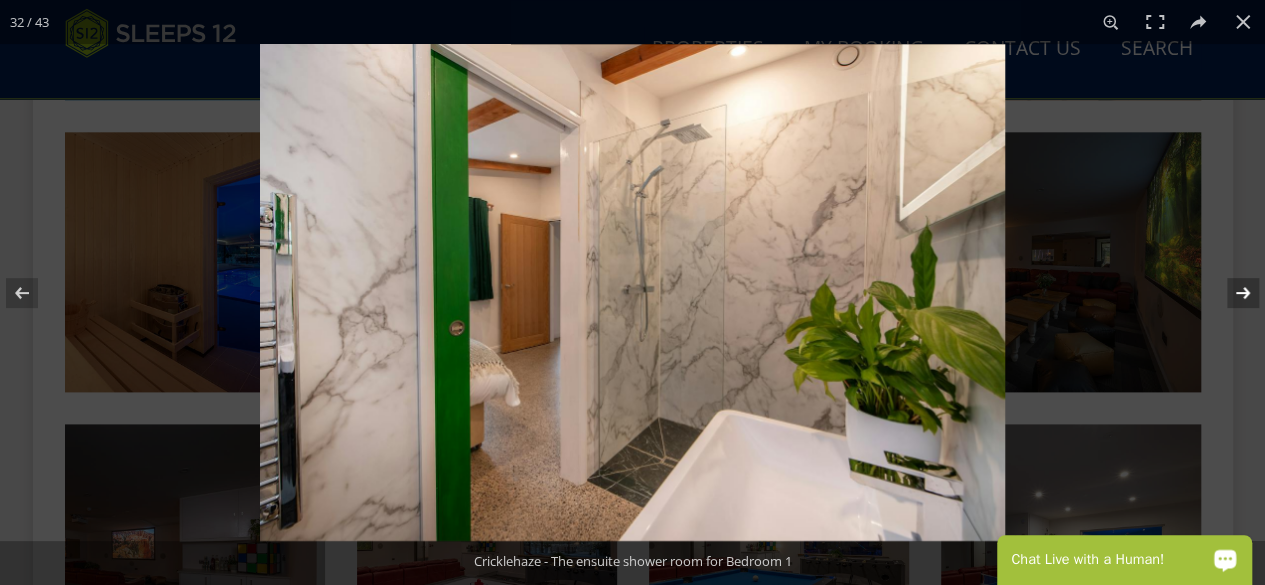 click at bounding box center [1230, 293] 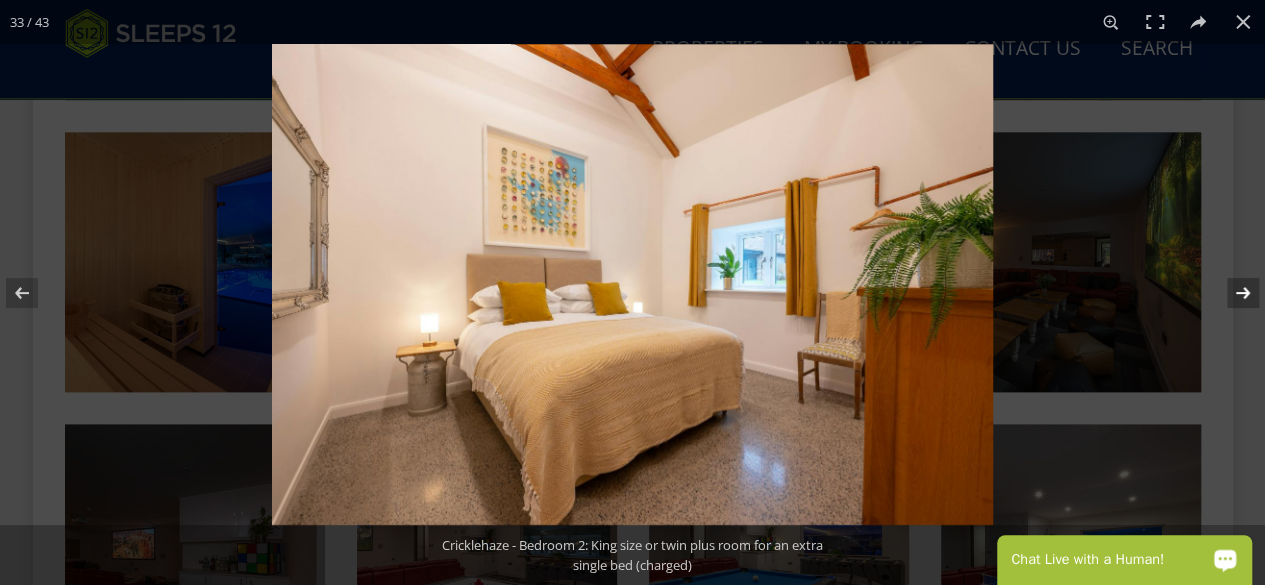 click at bounding box center (1230, 293) 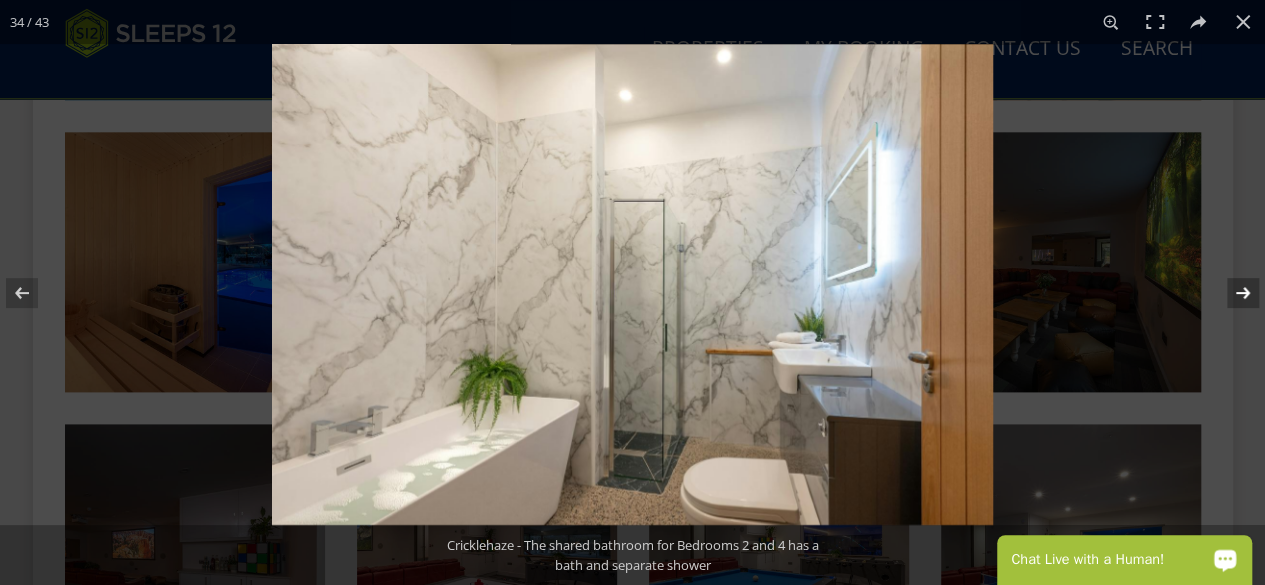 click at bounding box center [1230, 293] 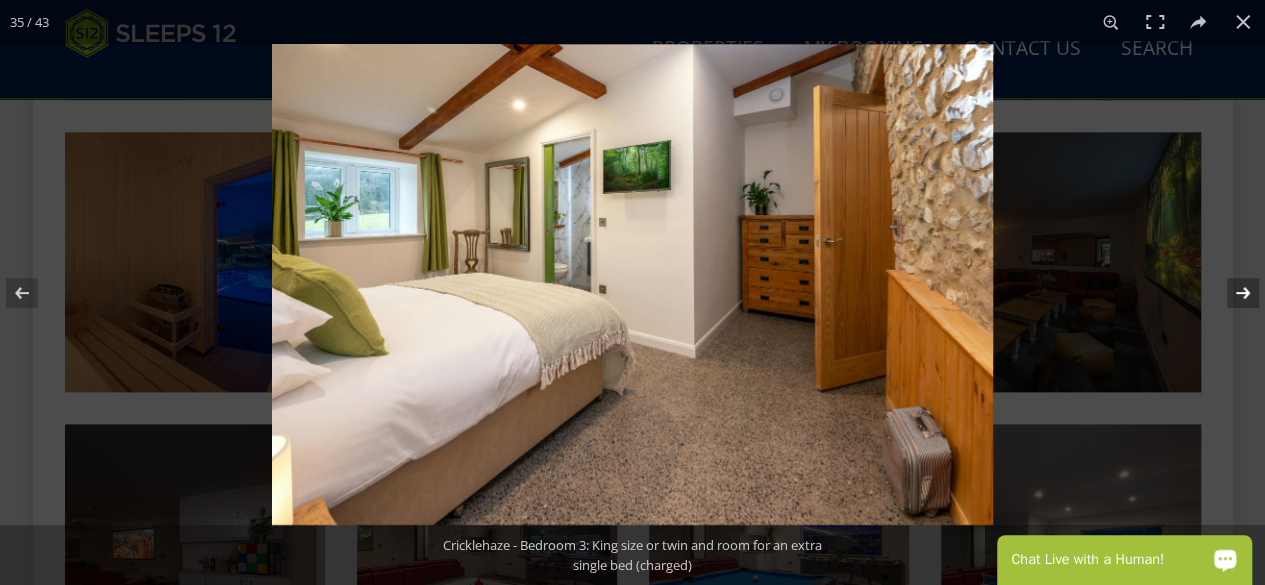 click at bounding box center [1230, 293] 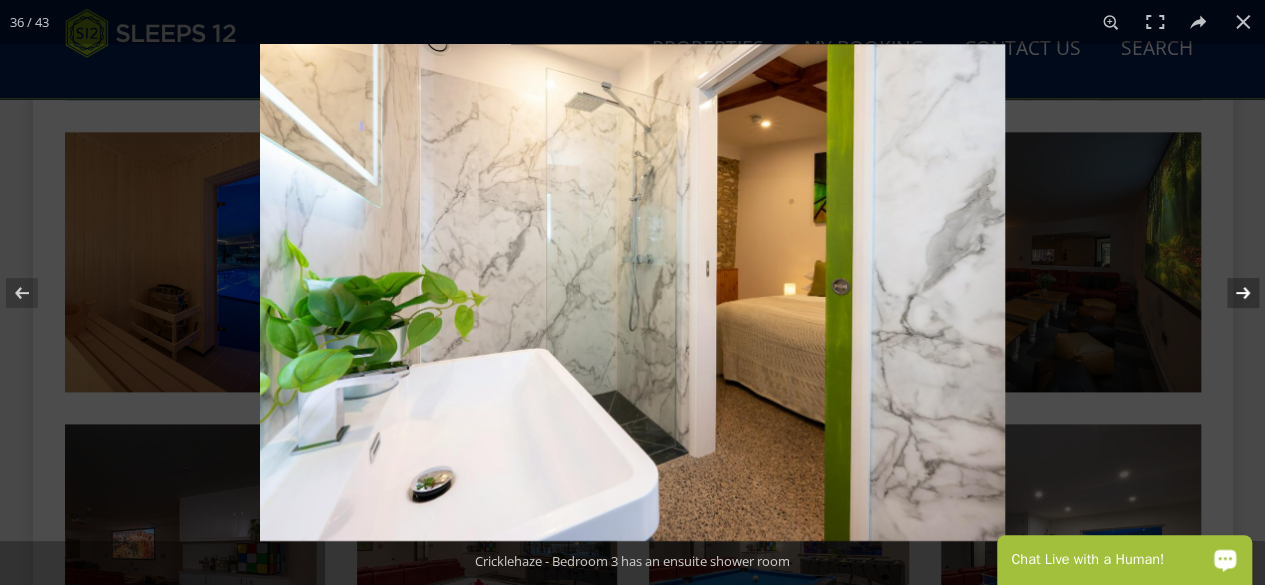 click at bounding box center [1230, 293] 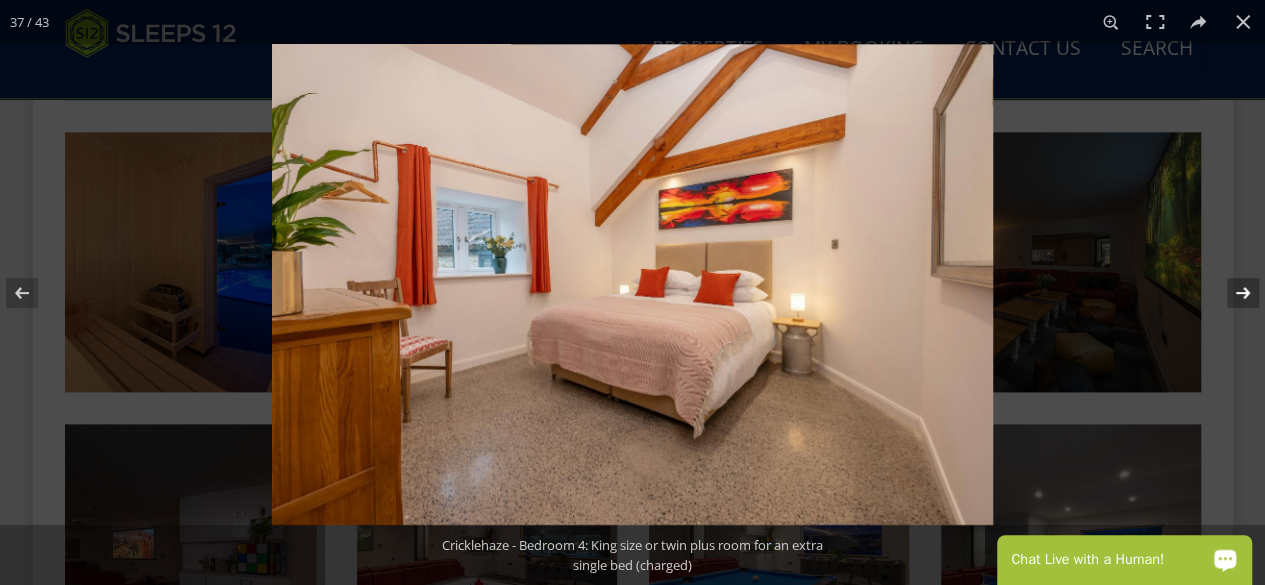 click at bounding box center (1230, 293) 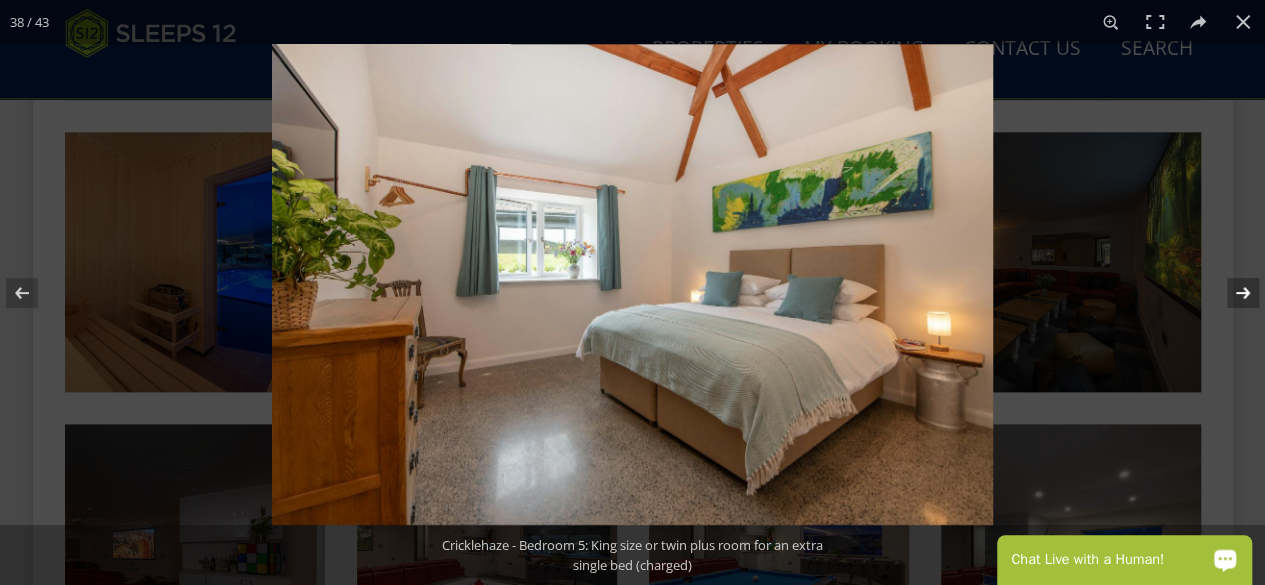click at bounding box center [1230, 293] 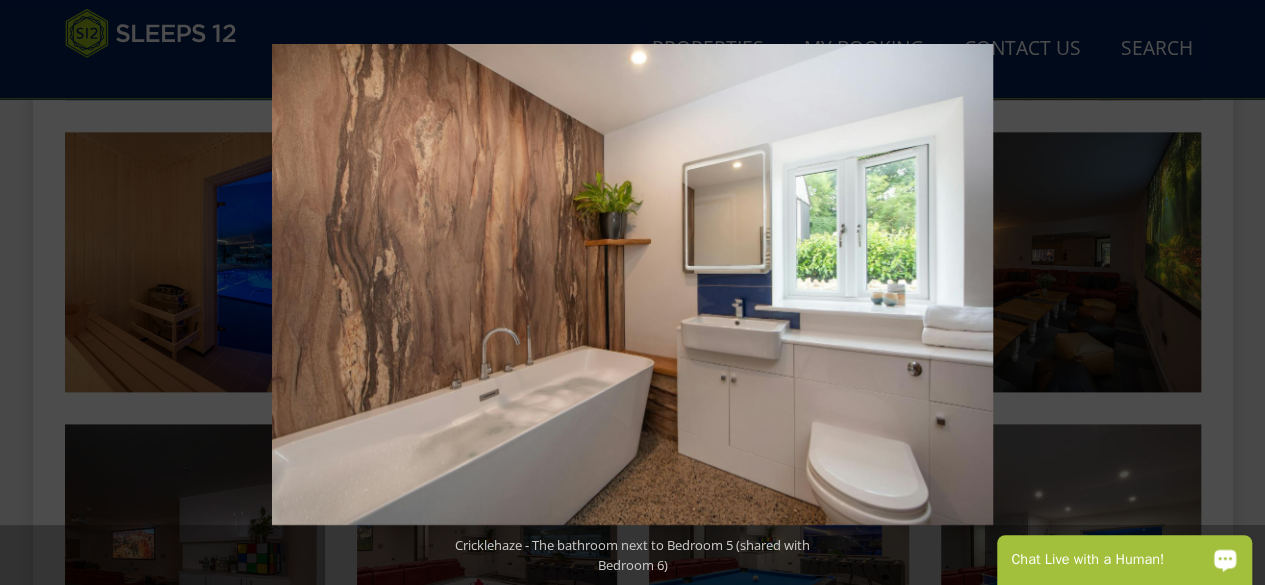 click at bounding box center (1230, 293) 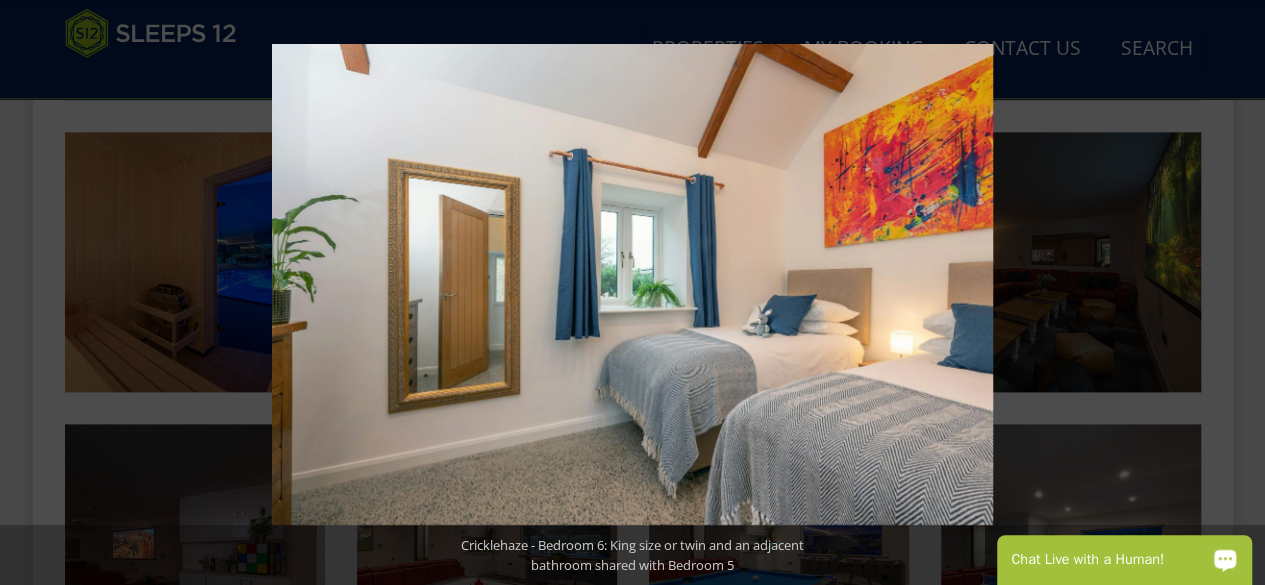 click at bounding box center (1230, 293) 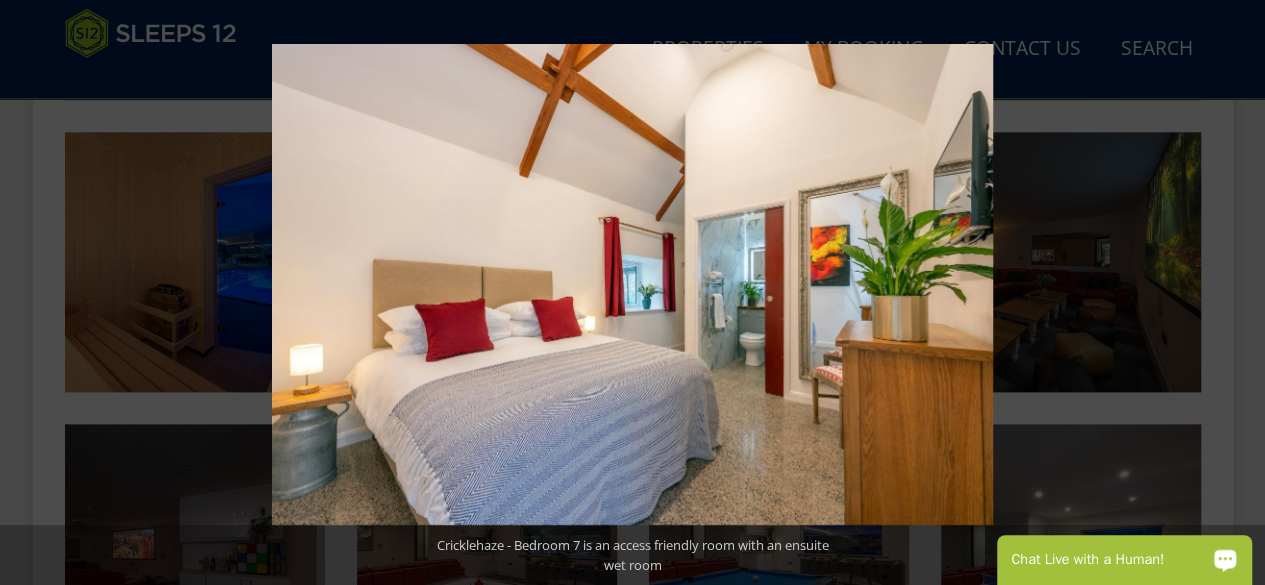 click at bounding box center [1230, 293] 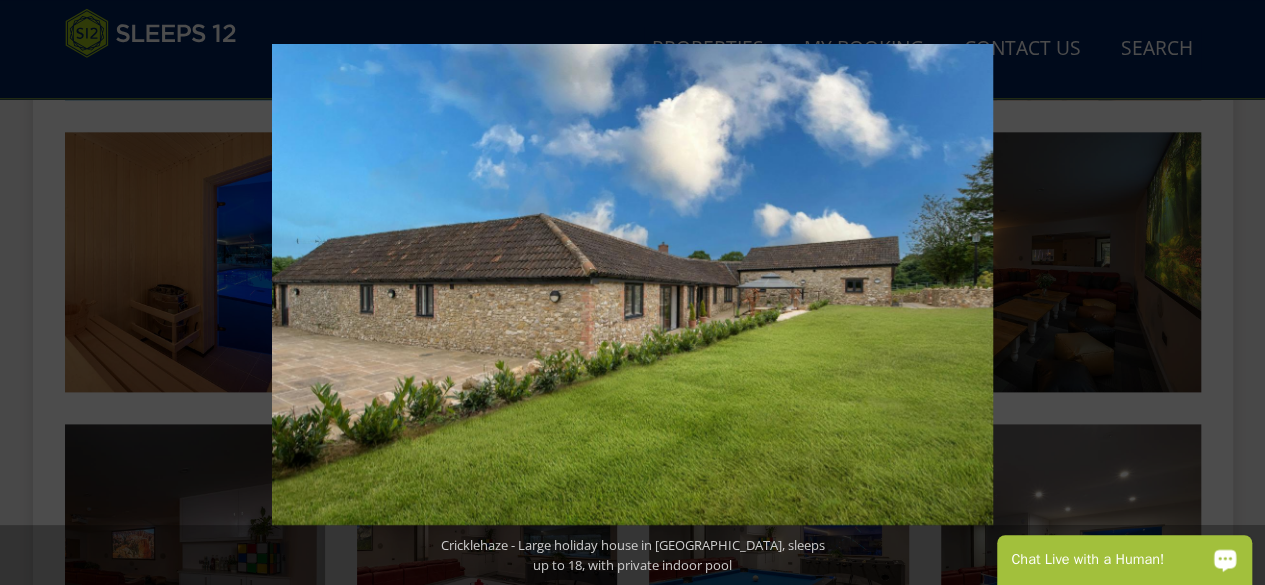 click at bounding box center (1230, 293) 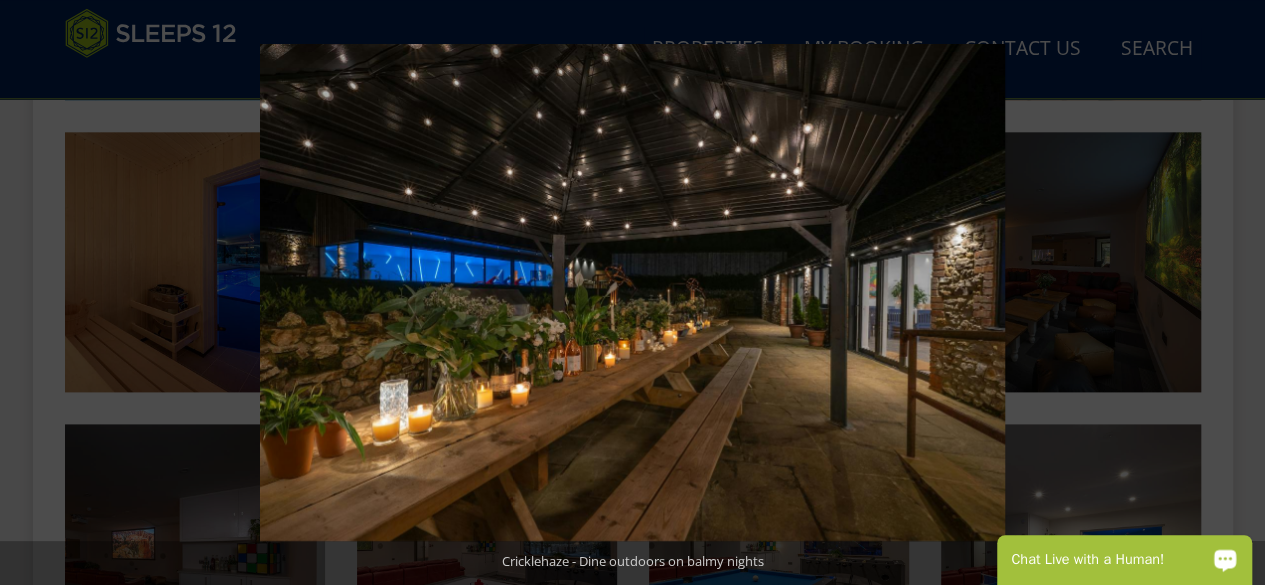 click at bounding box center (1230, 293) 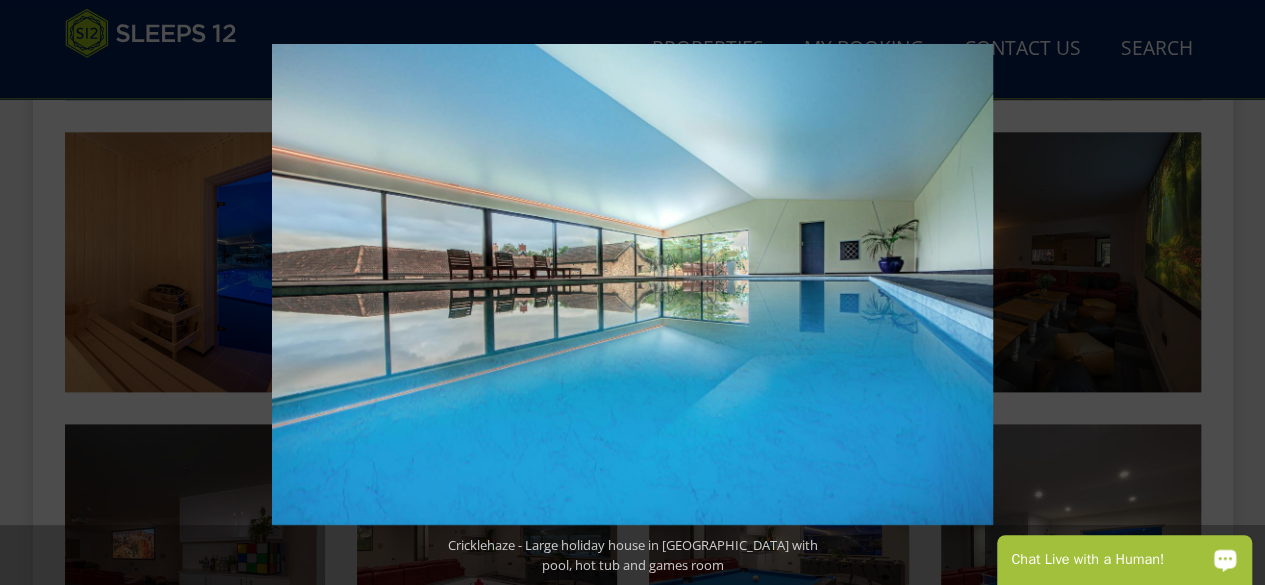 click at bounding box center (1230, 293) 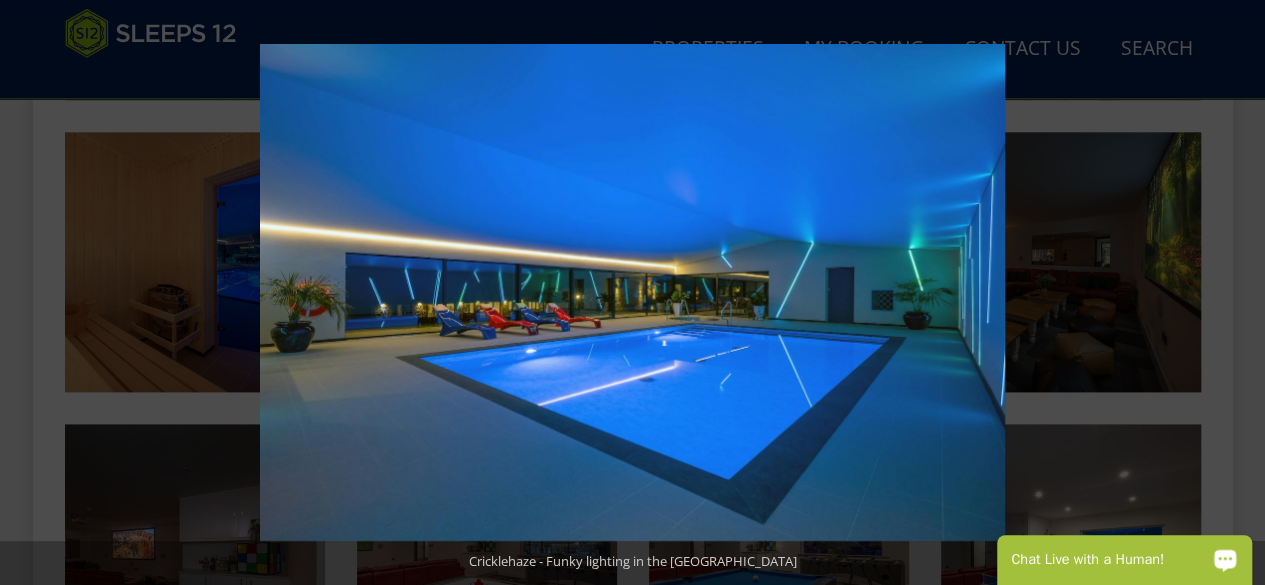 click at bounding box center [1230, 293] 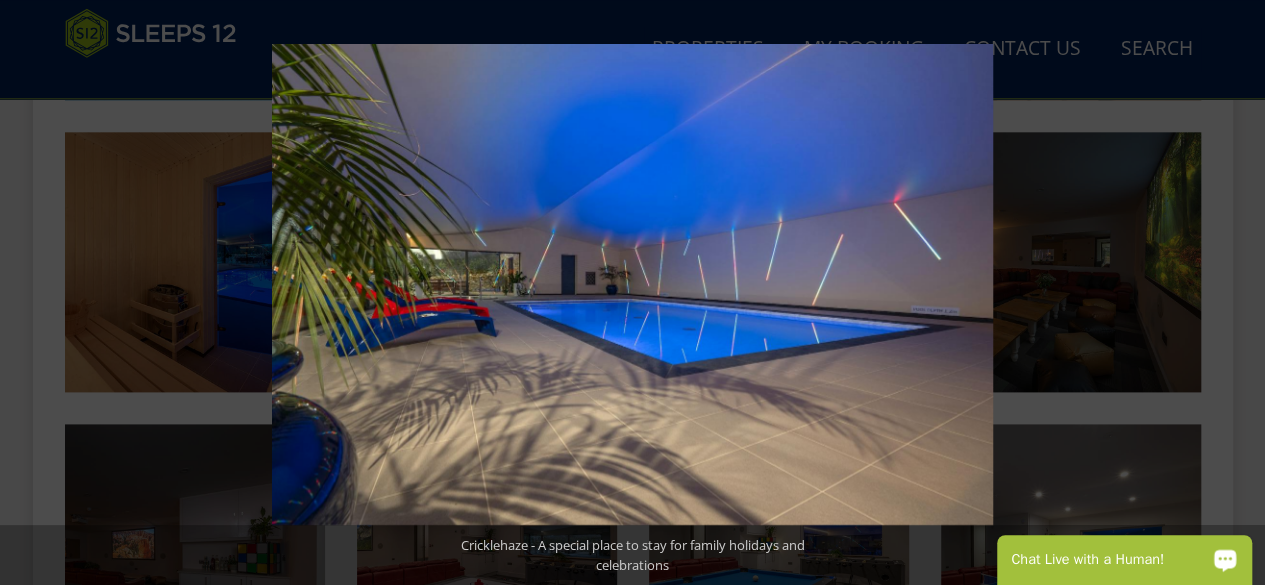 click at bounding box center [1230, 293] 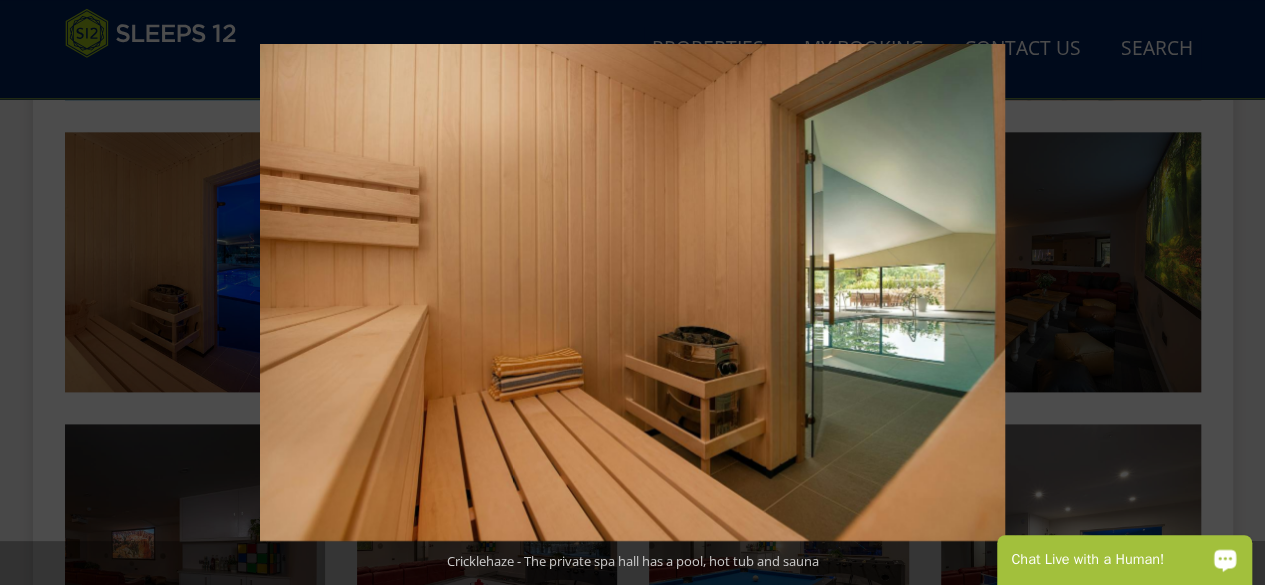 click at bounding box center [1230, 293] 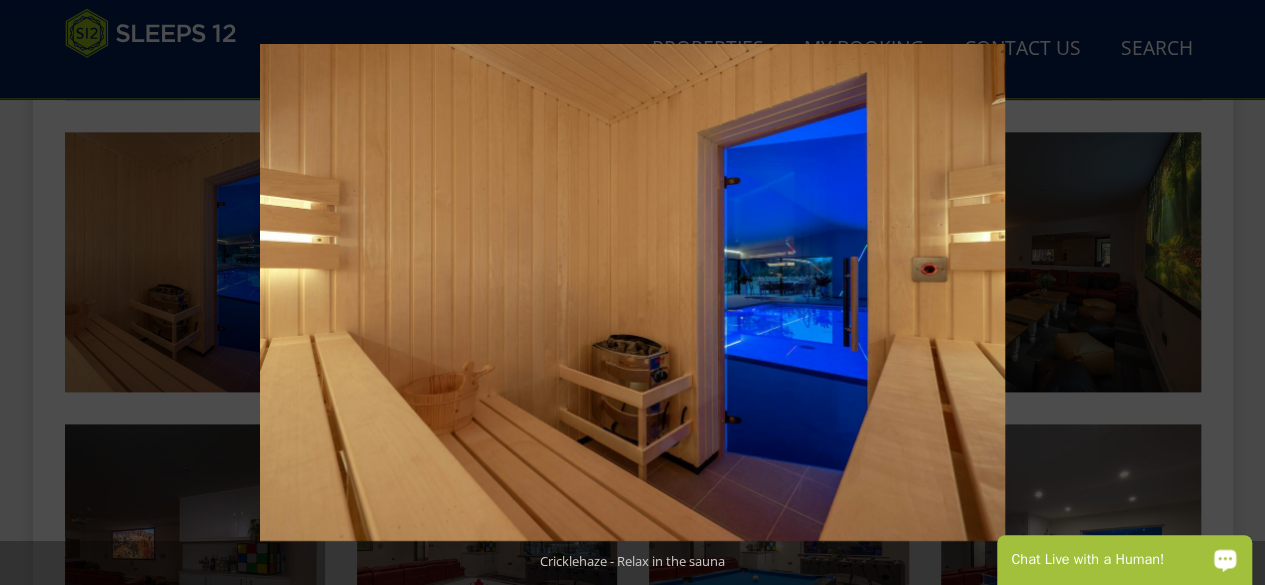click at bounding box center [1230, 293] 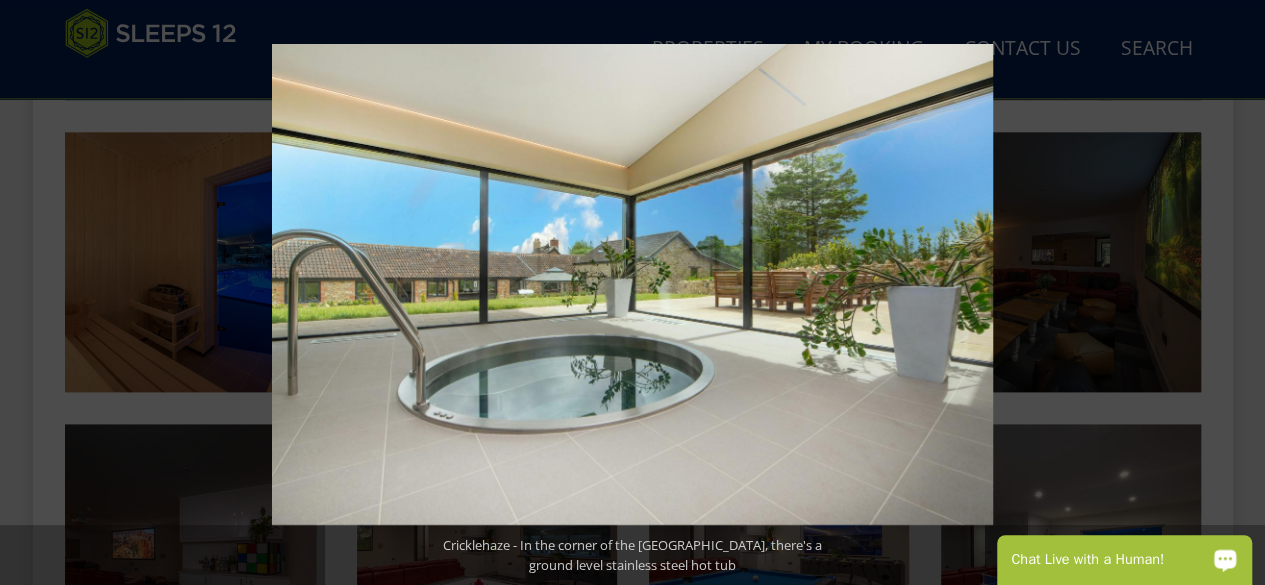click at bounding box center [1230, 293] 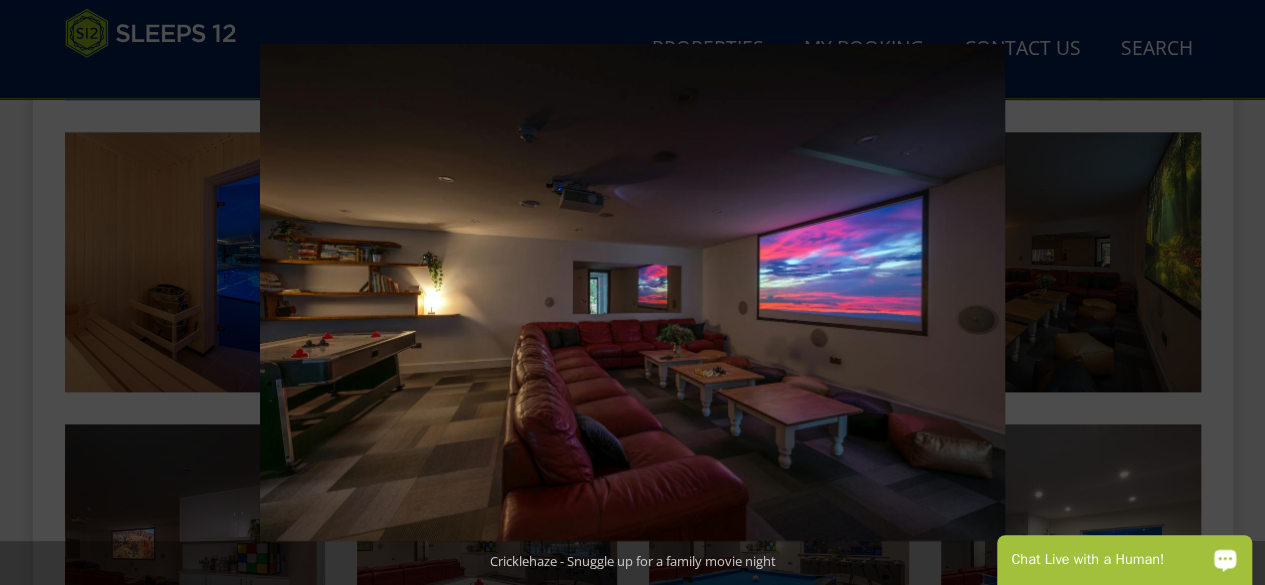 click at bounding box center (1230, 293) 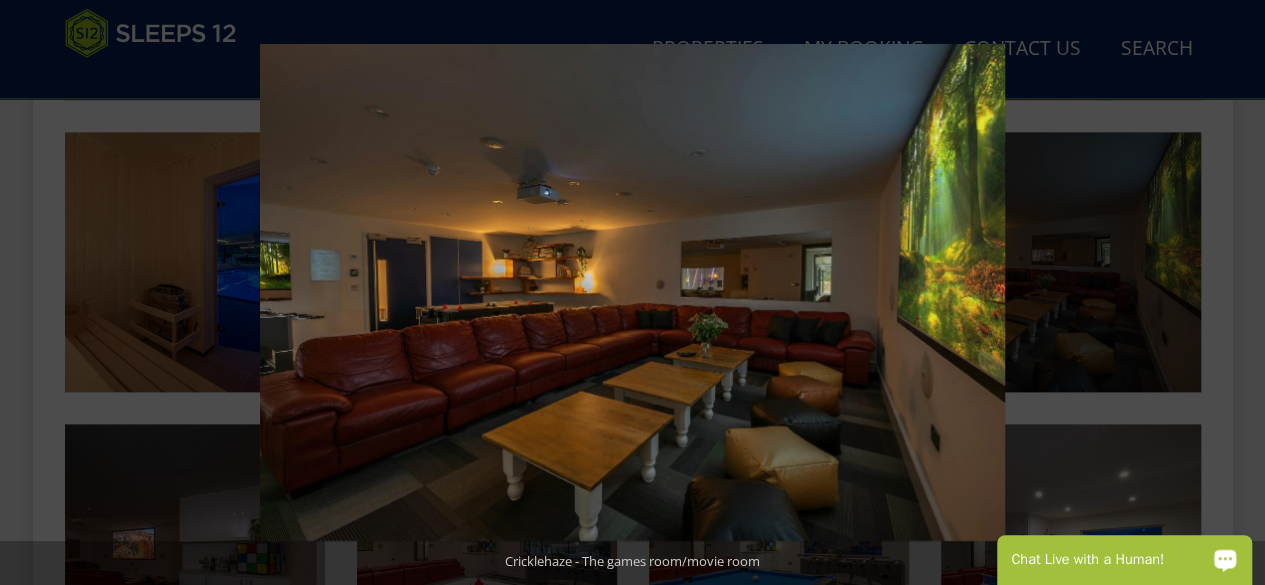 click at bounding box center (1230, 293) 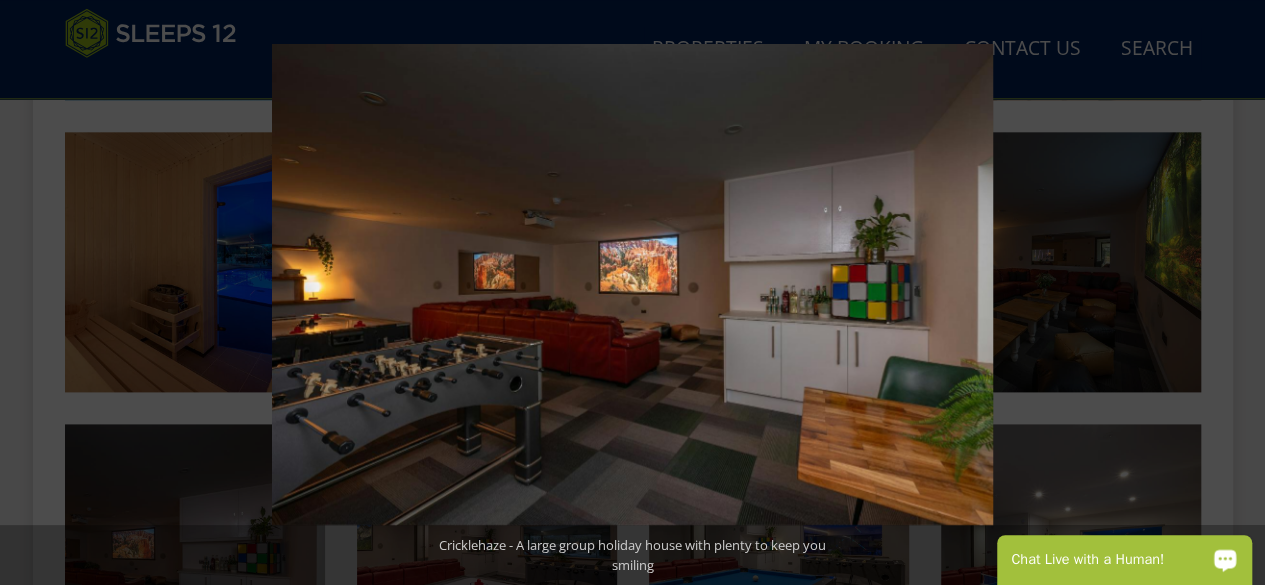 click at bounding box center (1230, 293) 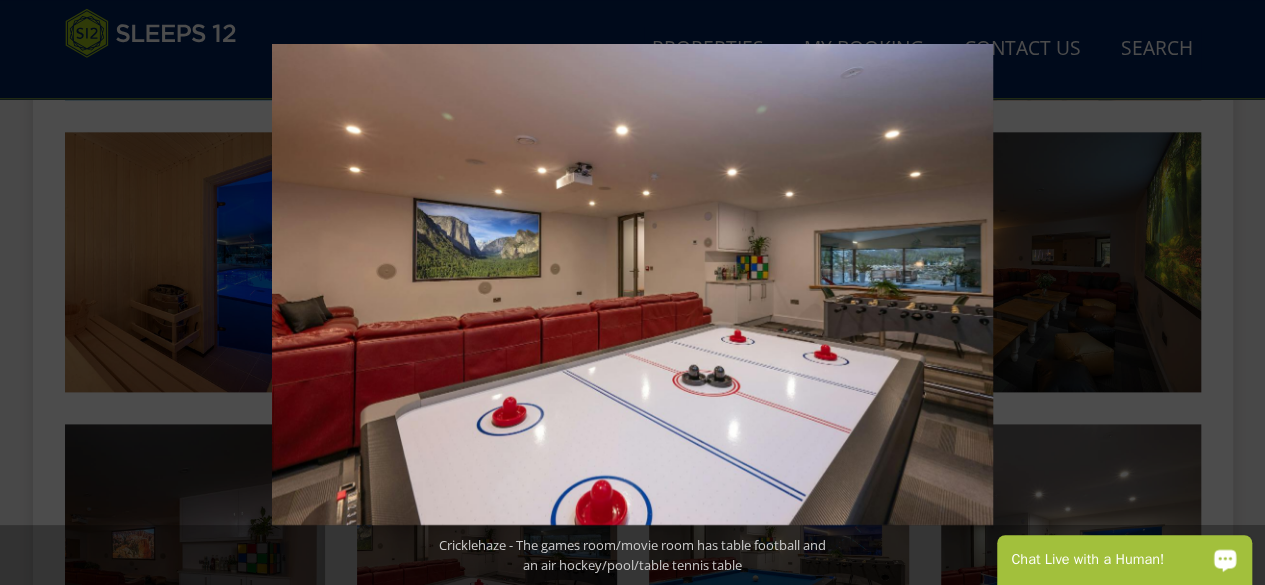 click at bounding box center (1230, 293) 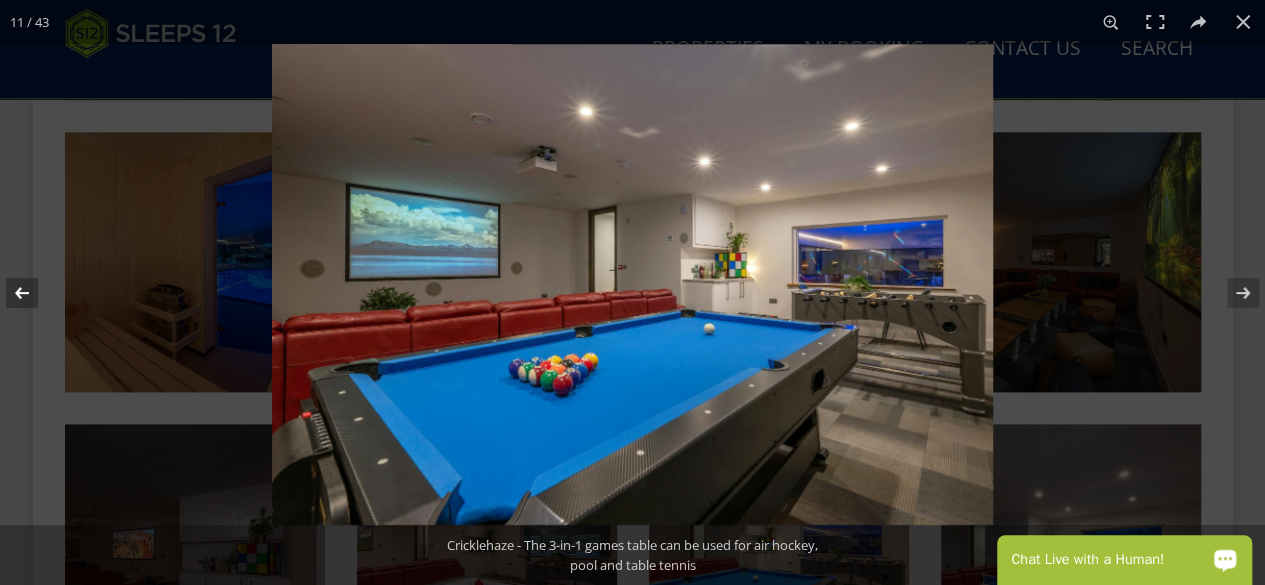 click at bounding box center [35, 293] 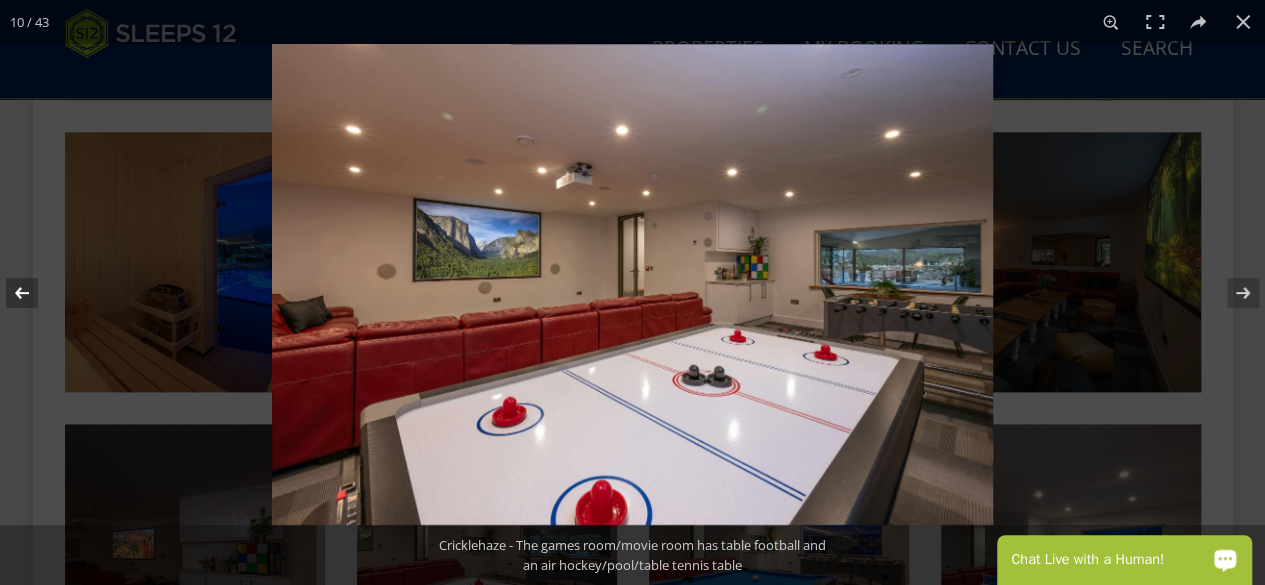 click at bounding box center [35, 293] 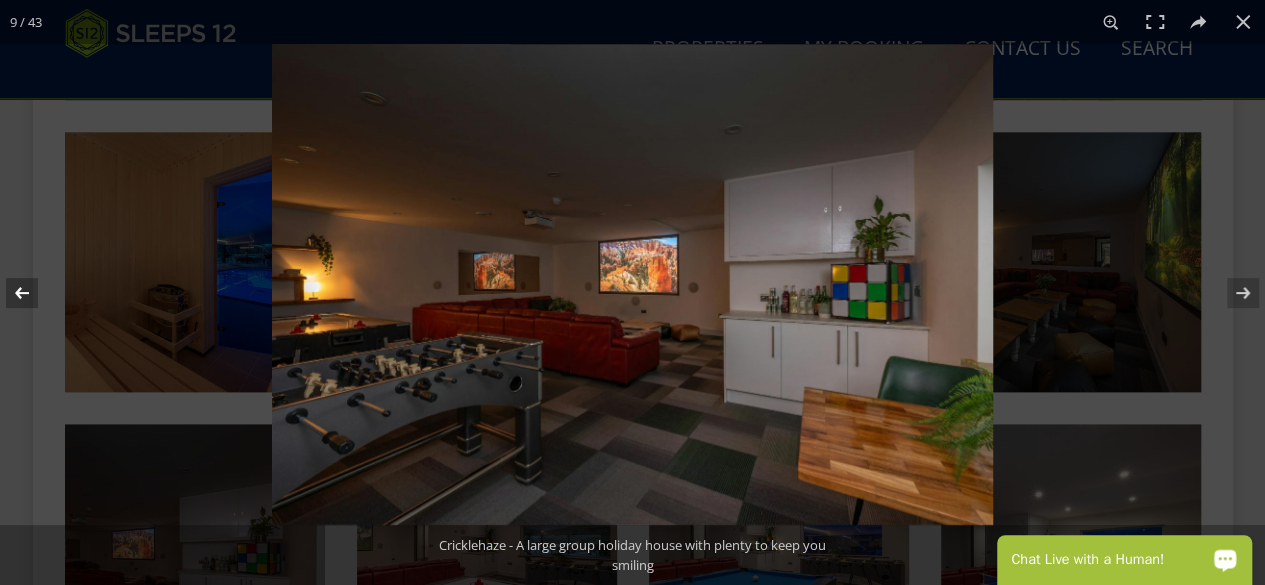 click at bounding box center [35, 293] 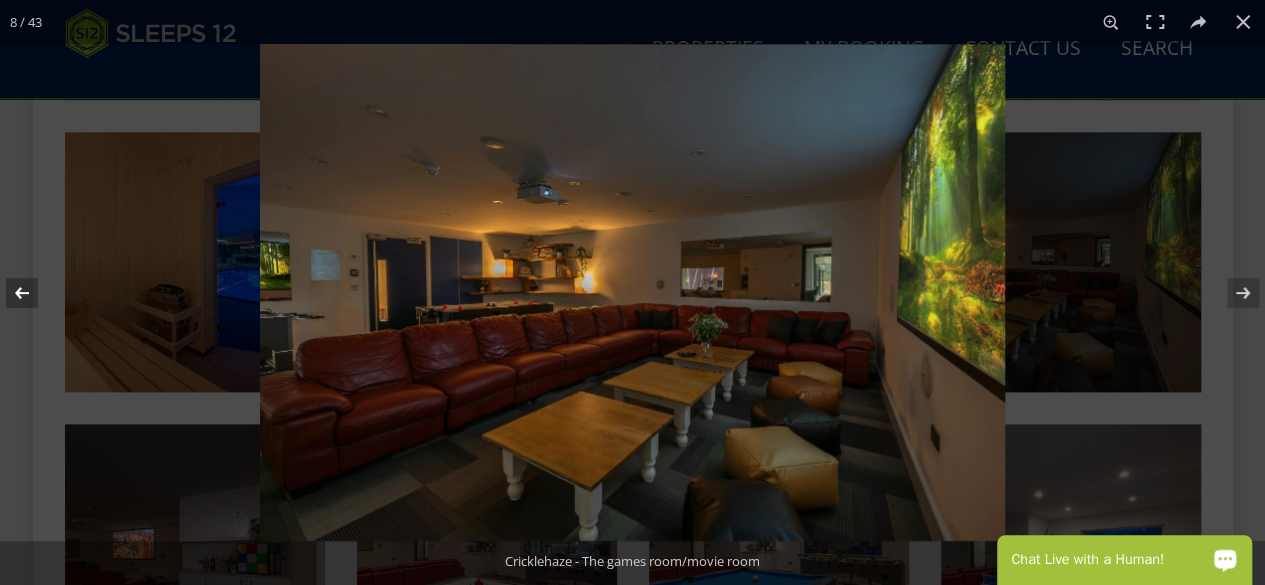 click at bounding box center [35, 293] 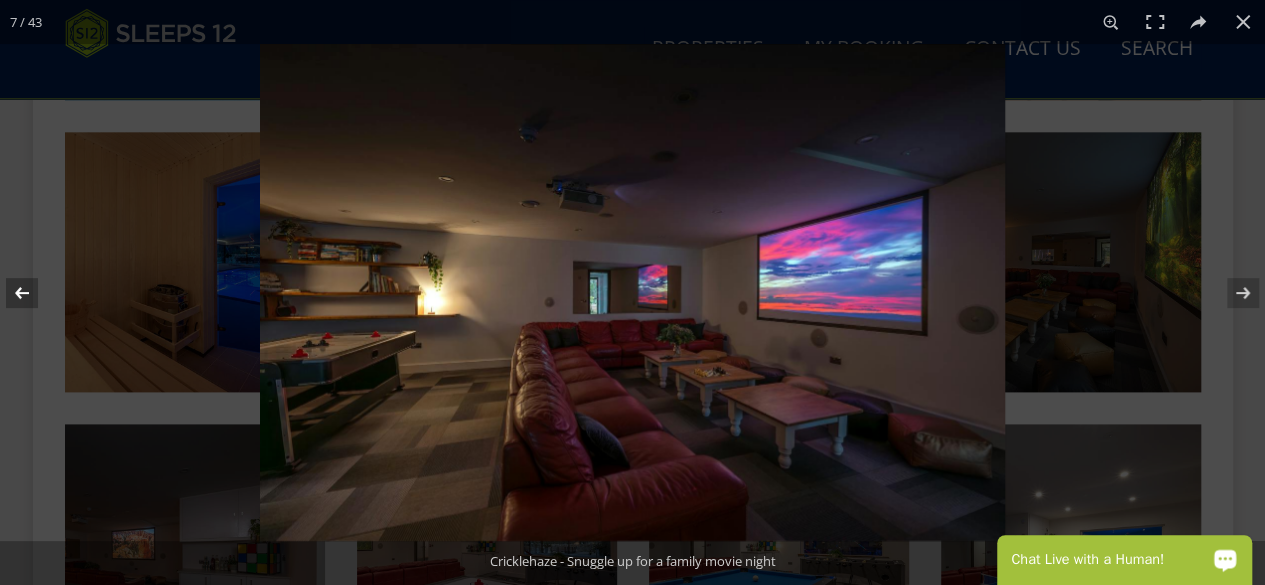 click at bounding box center [35, 293] 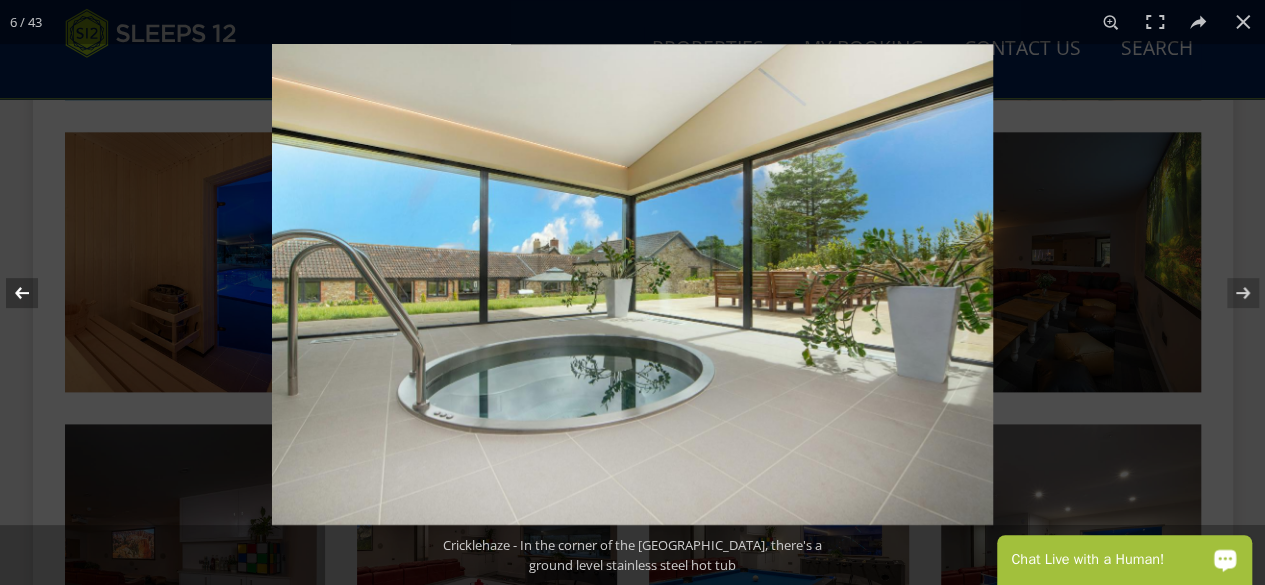 click at bounding box center [35, 293] 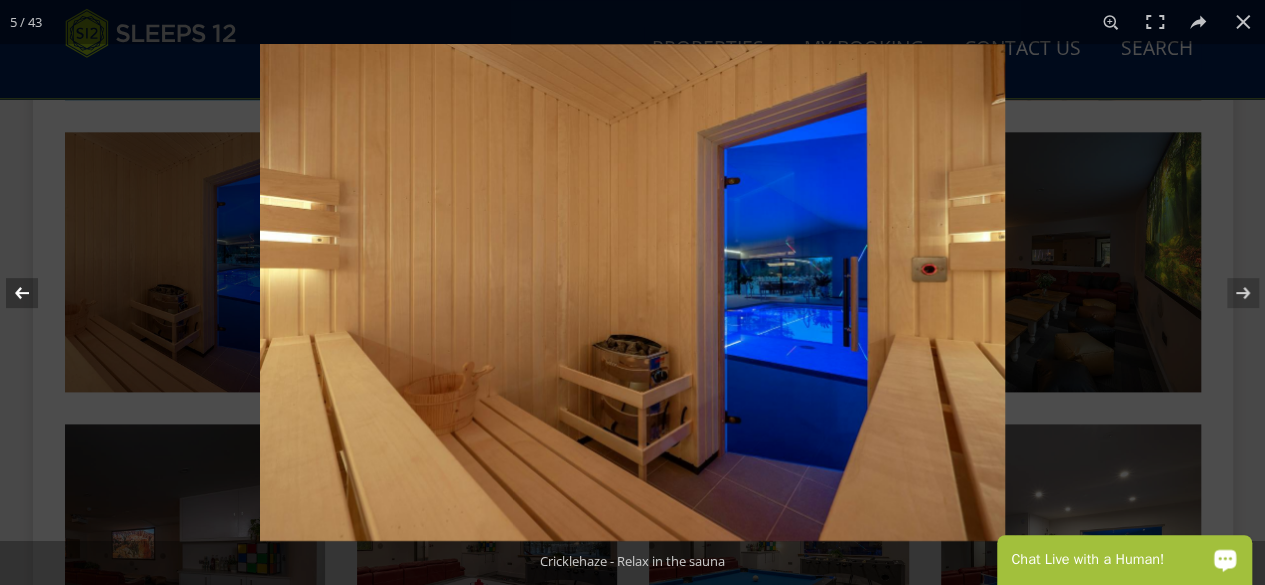click at bounding box center (35, 293) 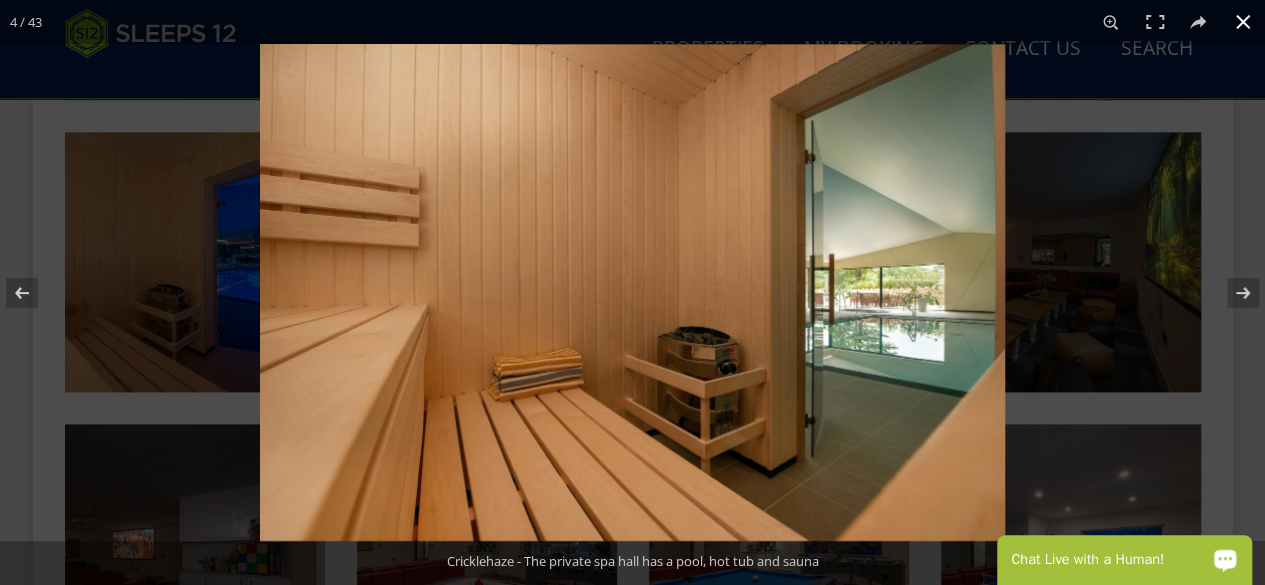 click at bounding box center (892, 336) 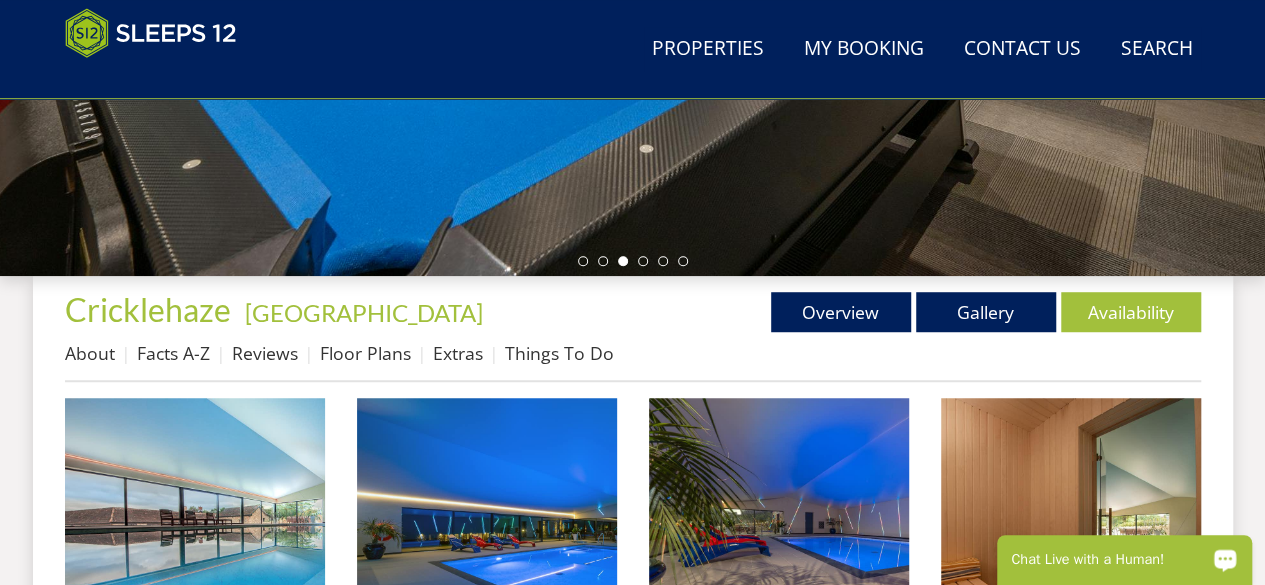 scroll, scrollTop: 542, scrollLeft: 0, axis: vertical 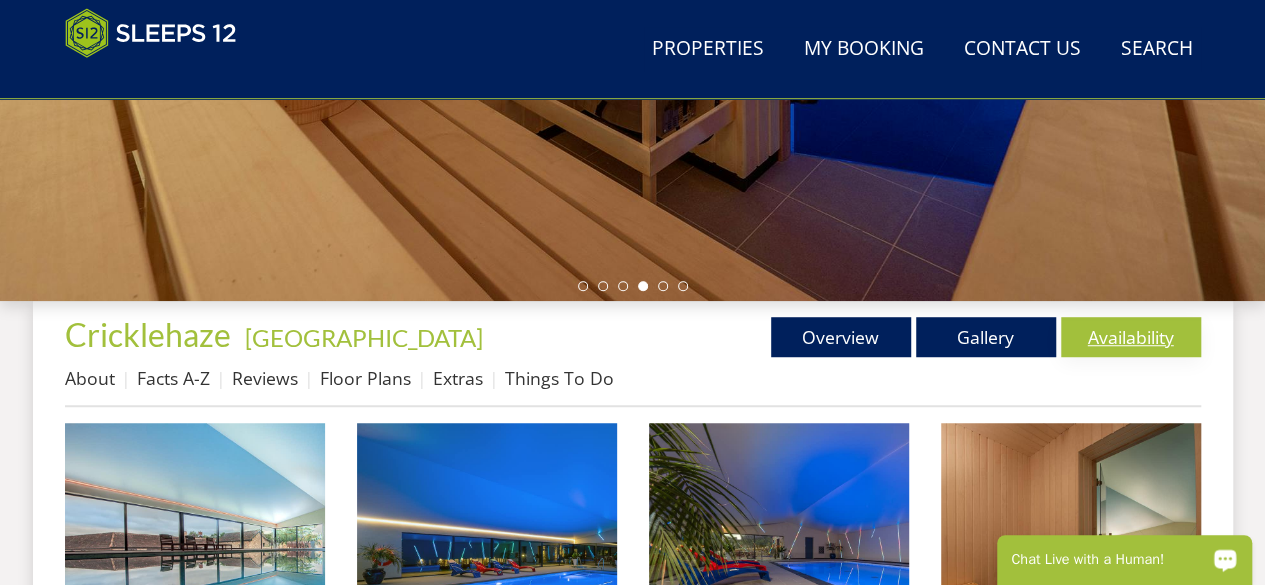 click on "Availability" at bounding box center [1131, 337] 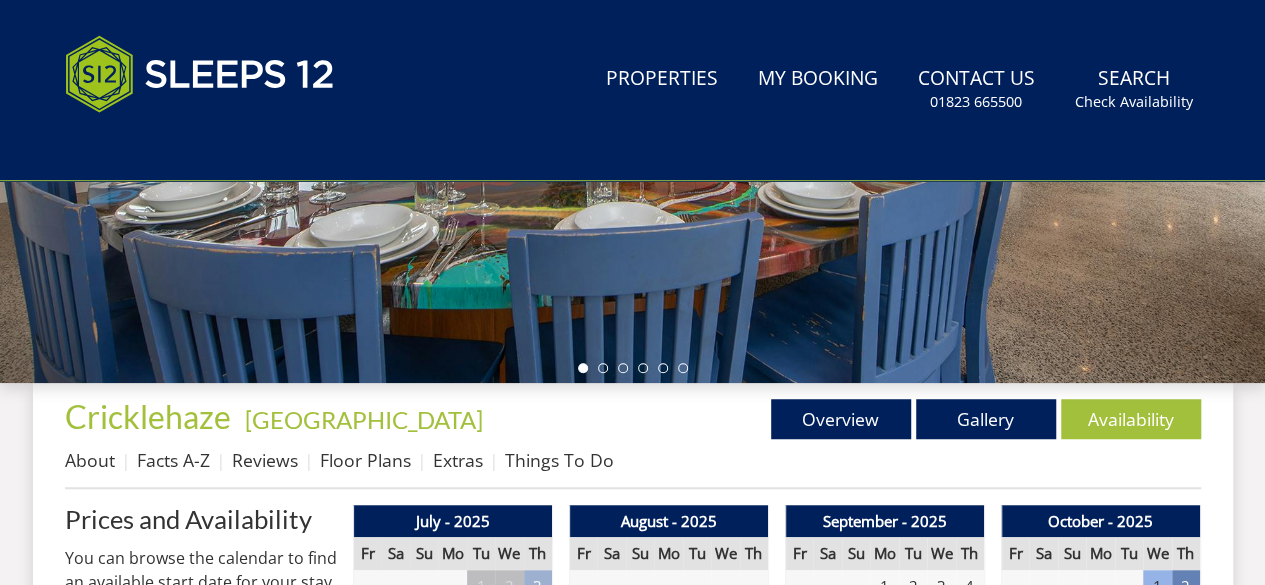 scroll, scrollTop: 0, scrollLeft: 0, axis: both 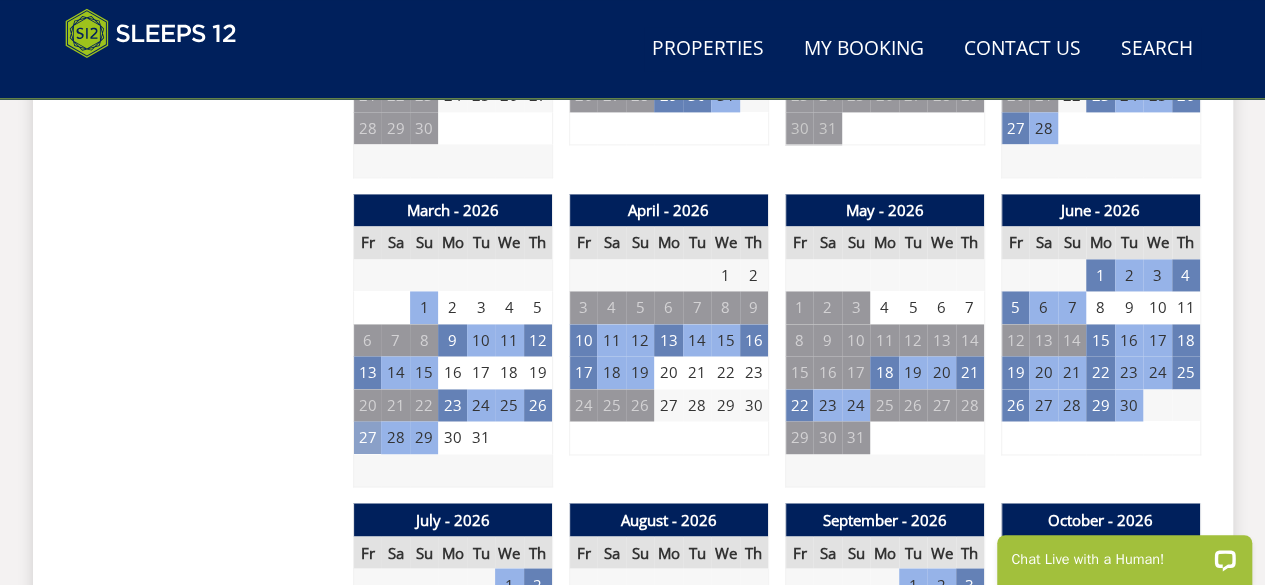 click on "27" at bounding box center (367, 437) 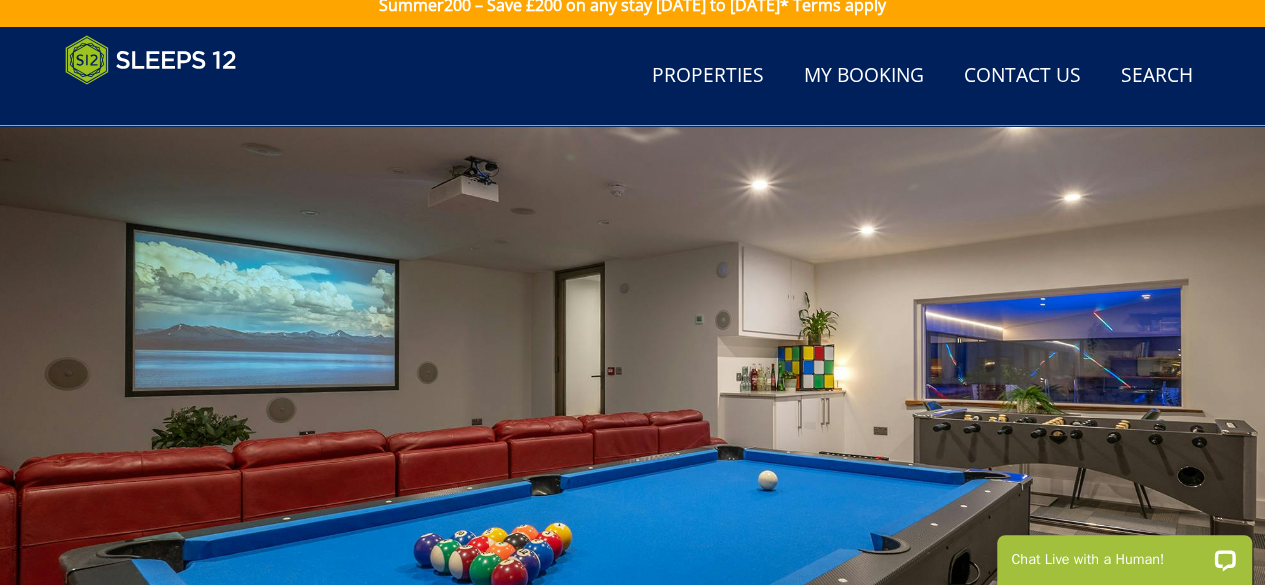 scroll, scrollTop: 0, scrollLeft: 0, axis: both 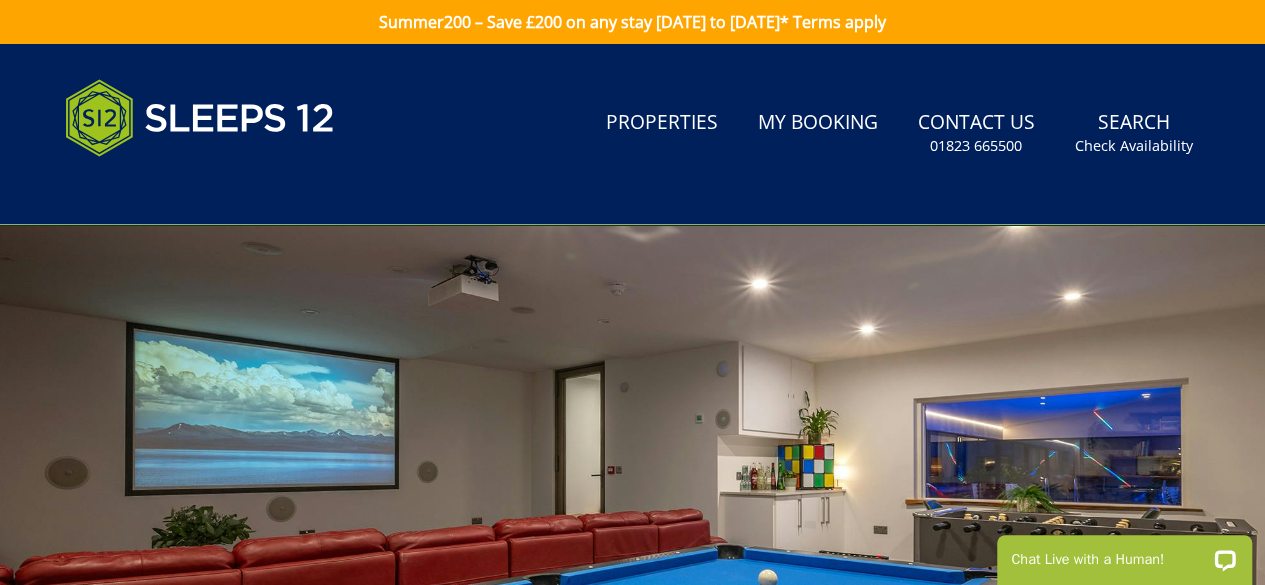 drag, startPoint x: 1266, startPoint y: 8, endPoint x: 241, endPoint y: 10, distance: 1025.002 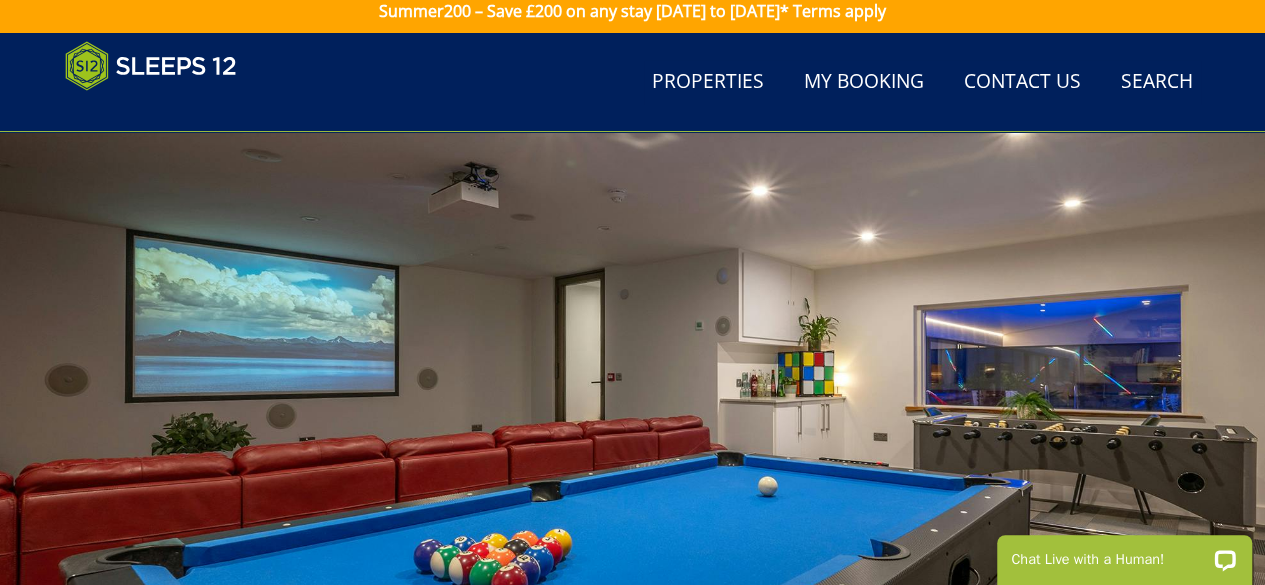 scroll, scrollTop: 0, scrollLeft: 0, axis: both 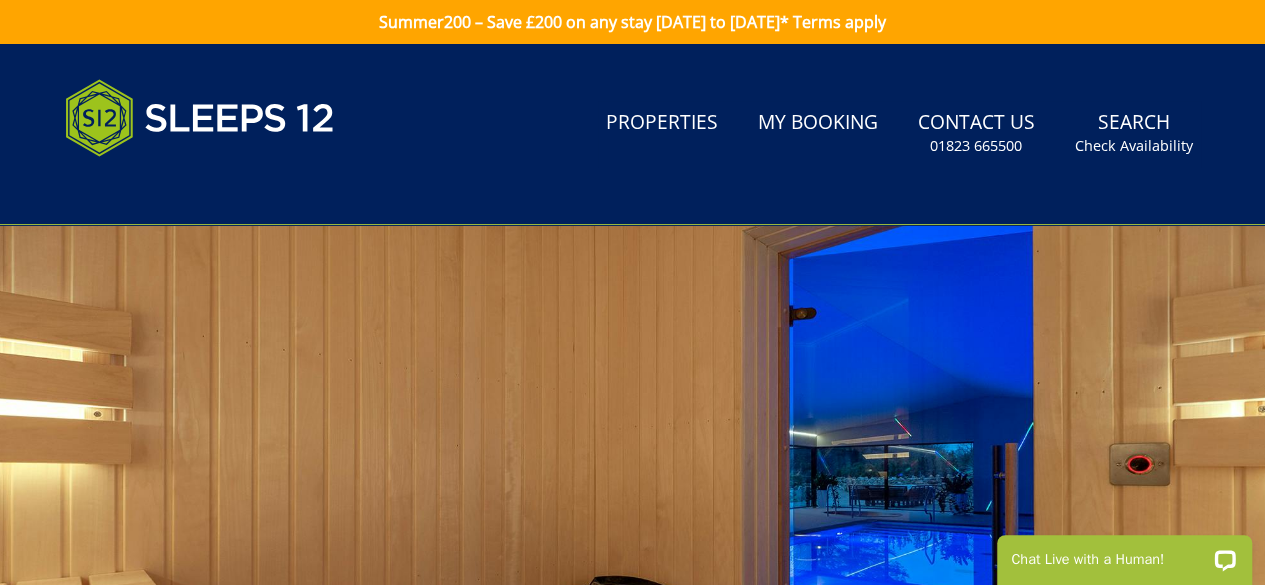 click at bounding box center (632, 575) 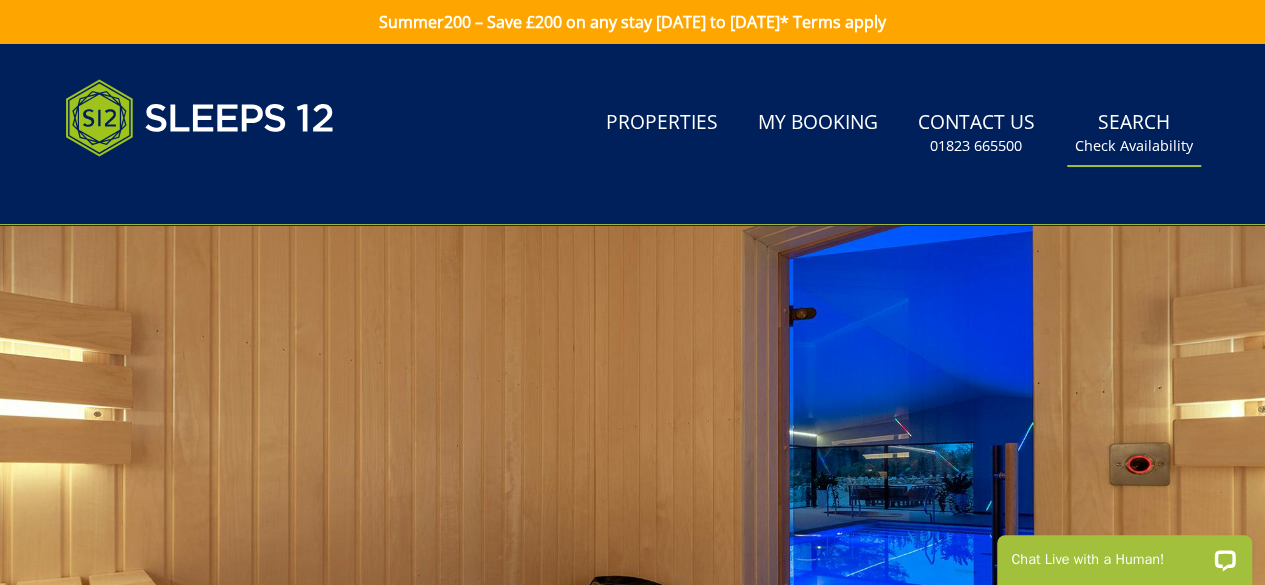 click on "Search  Check Availability" at bounding box center [1134, 133] 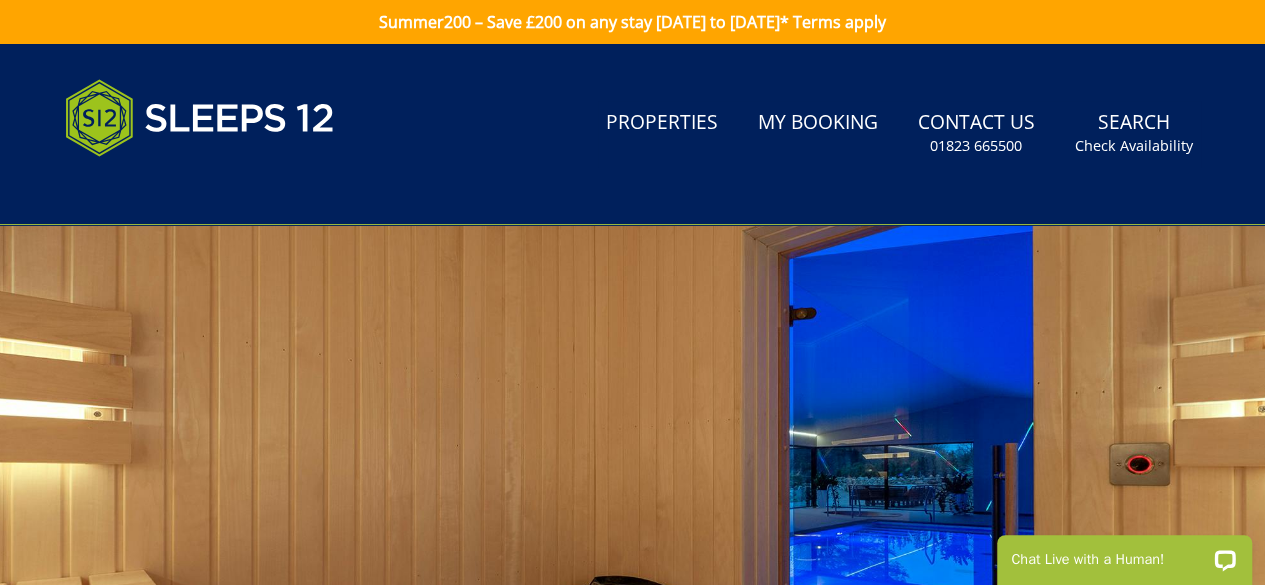 click at bounding box center (632, 575) 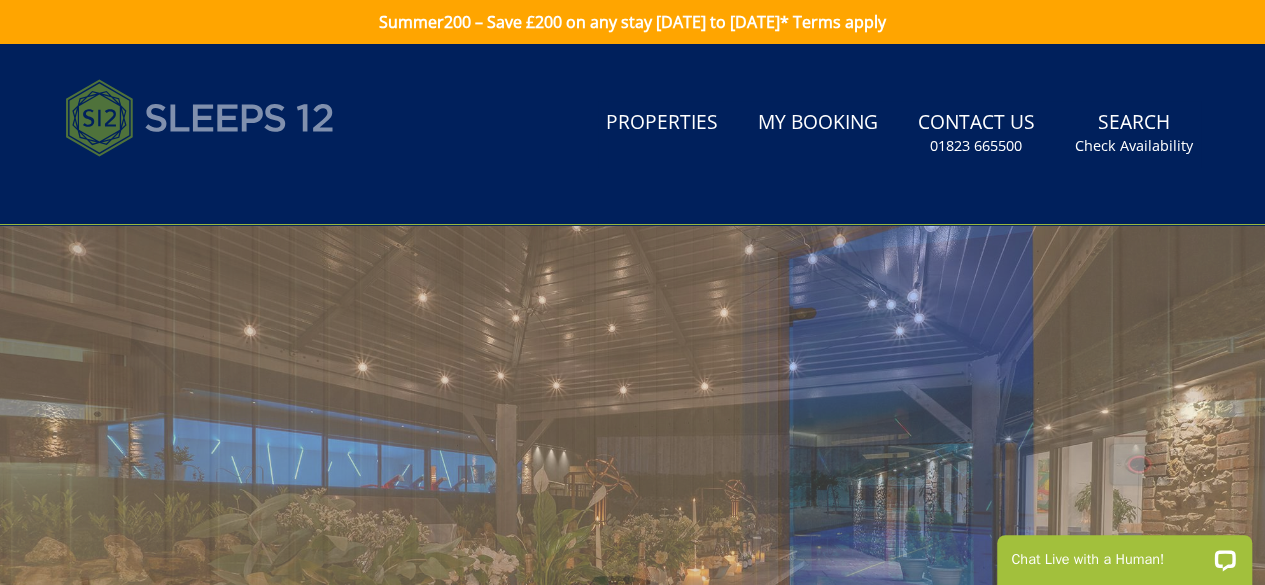 click at bounding box center [200, 118] 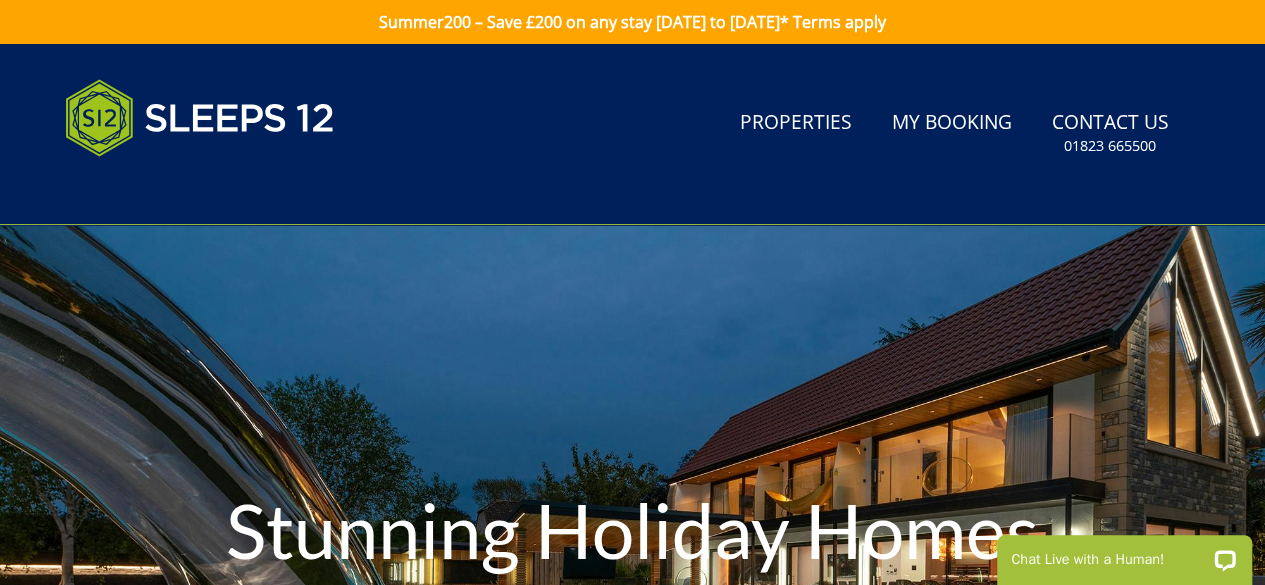 scroll, scrollTop: 0, scrollLeft: 0, axis: both 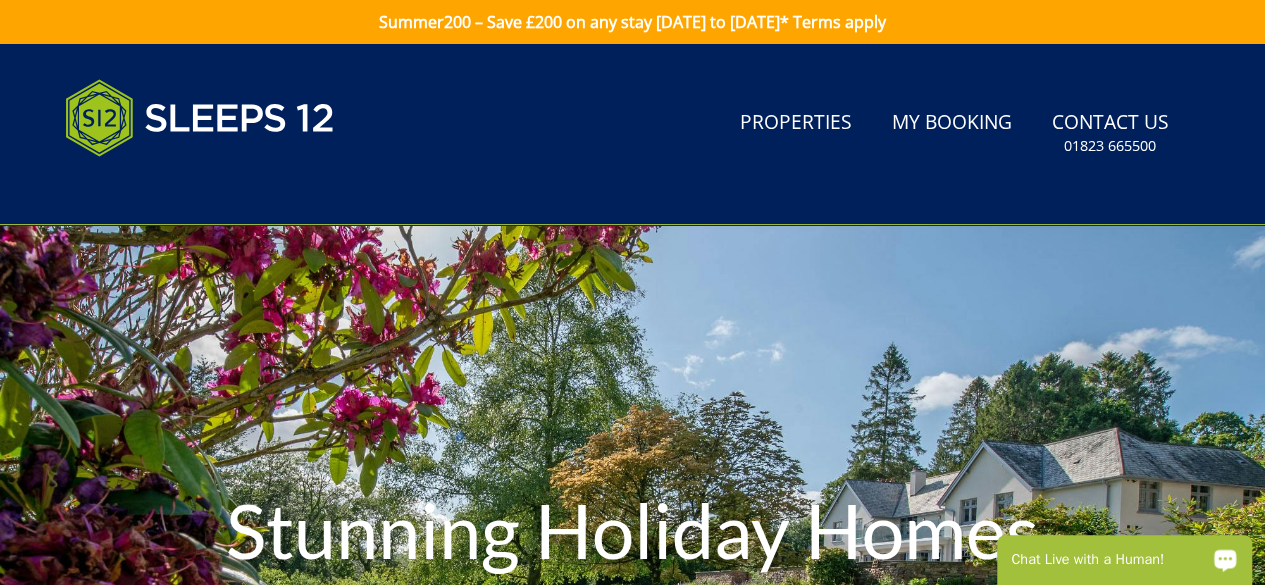 click on "Stunning Holiday Homes for Large Groups" at bounding box center [632, 575] 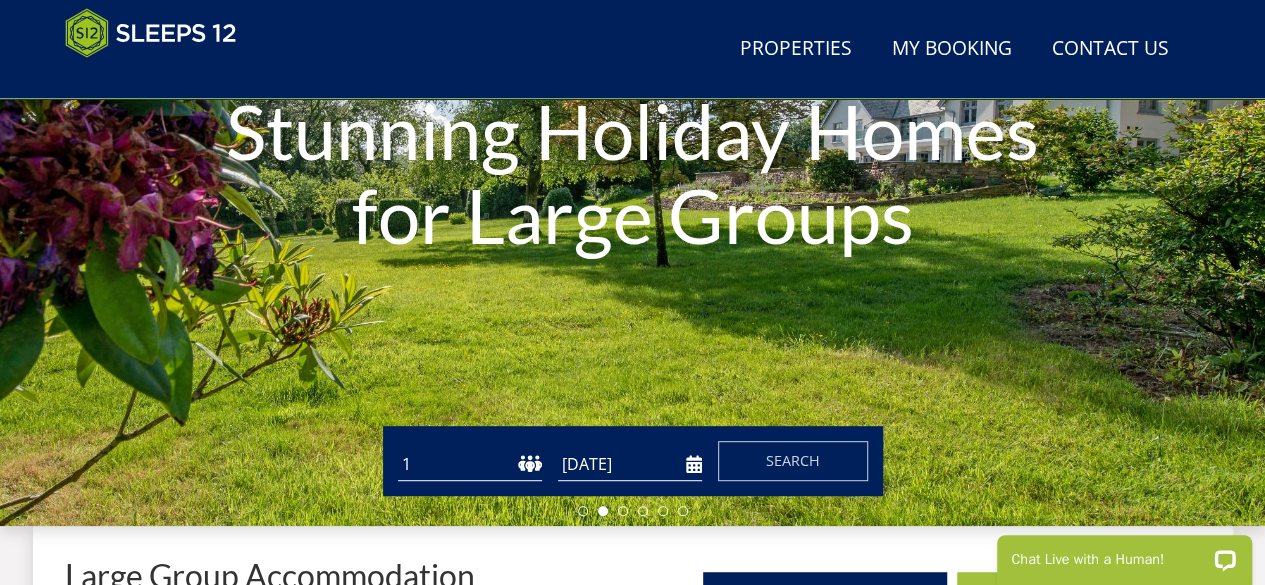 scroll, scrollTop: 357, scrollLeft: 0, axis: vertical 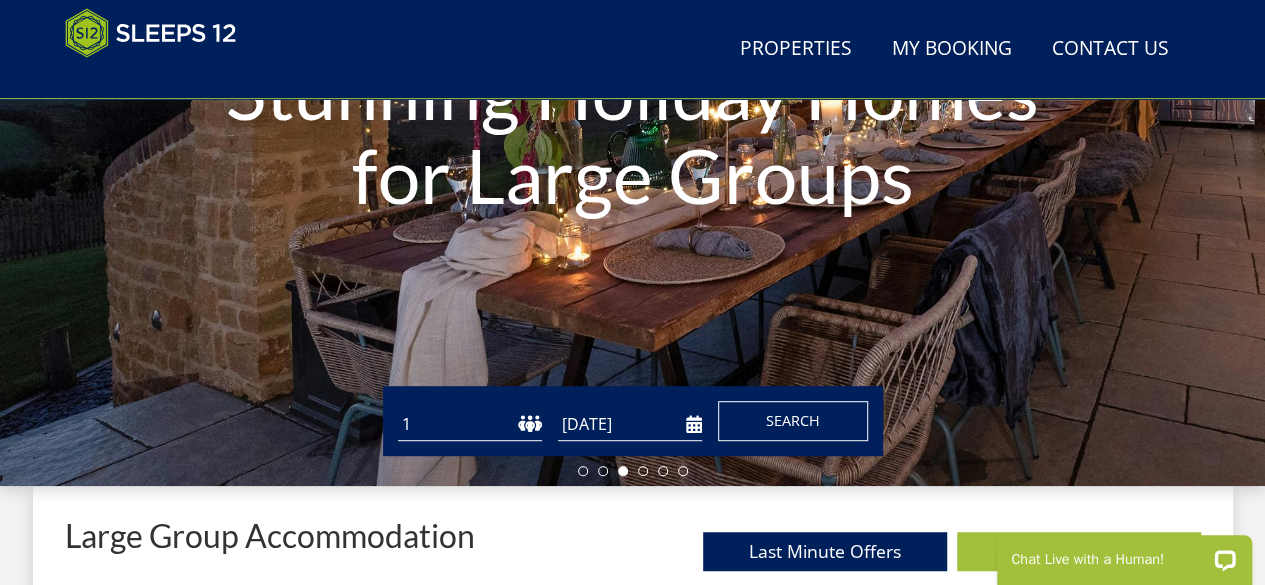 click on "Search" at bounding box center [793, 420] 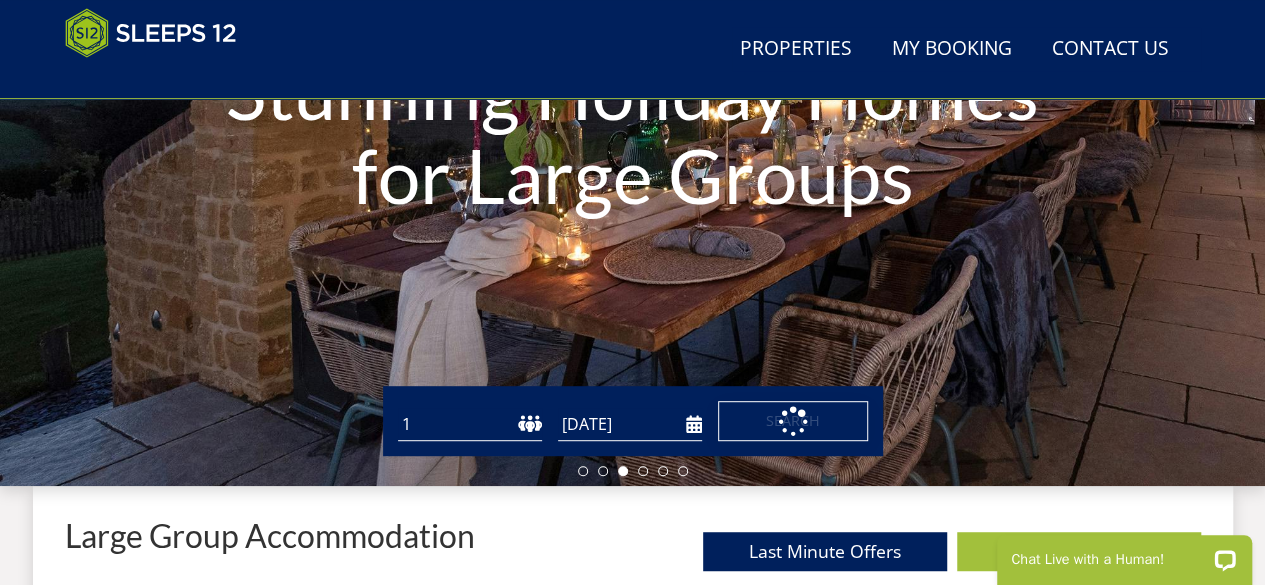 scroll, scrollTop: 0, scrollLeft: 0, axis: both 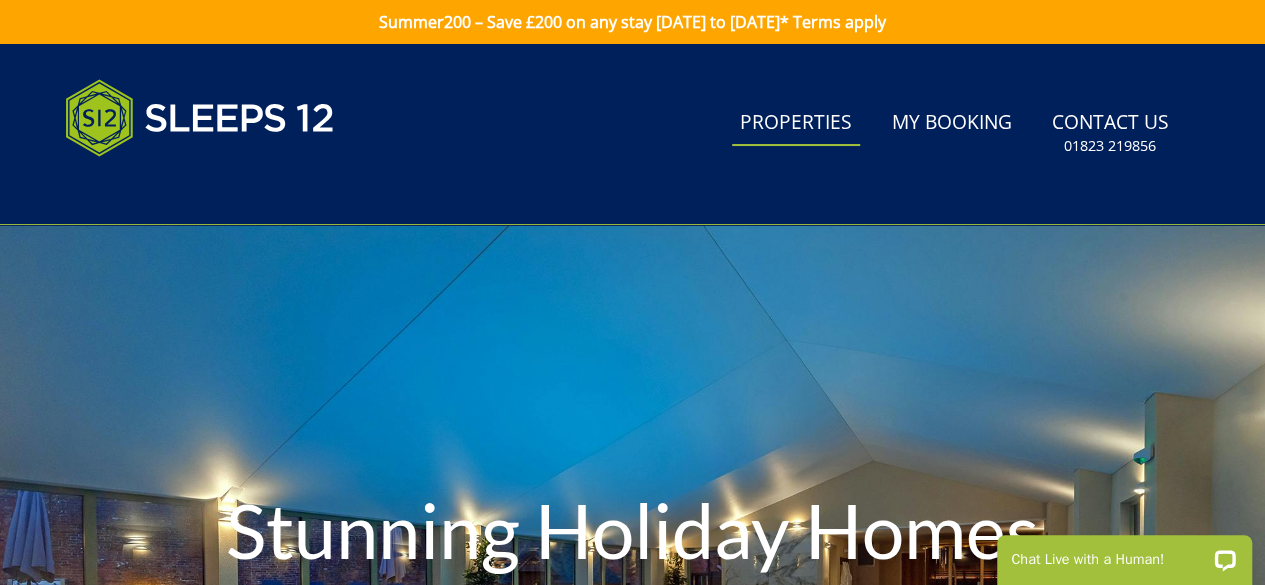 click on "Properties" at bounding box center (796, 123) 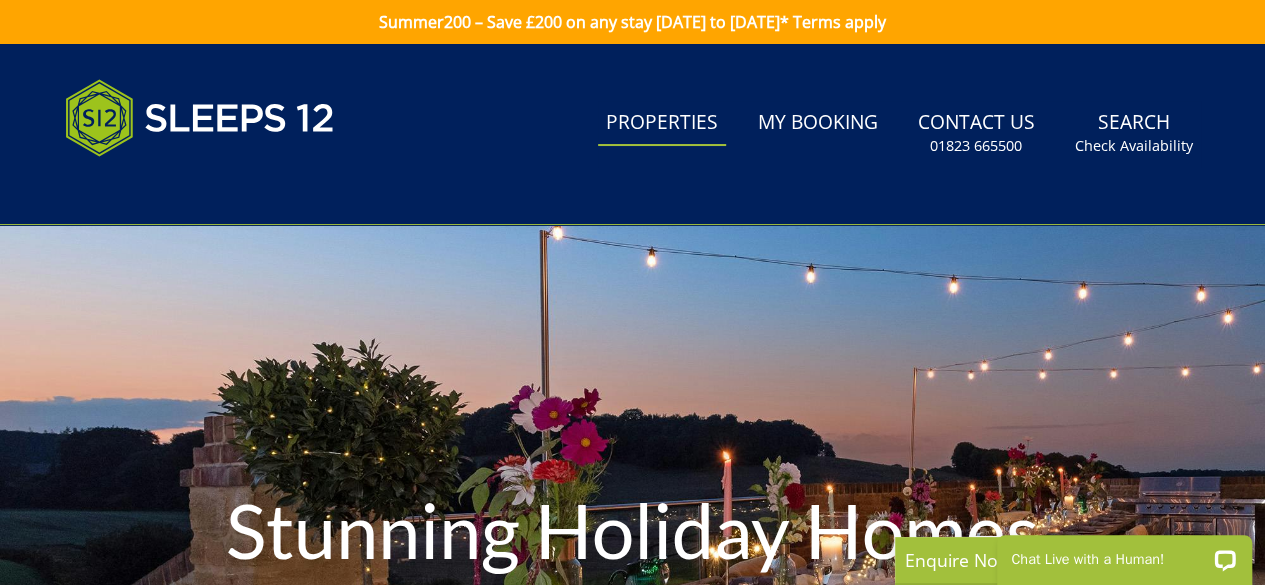 scroll, scrollTop: 0, scrollLeft: 0, axis: both 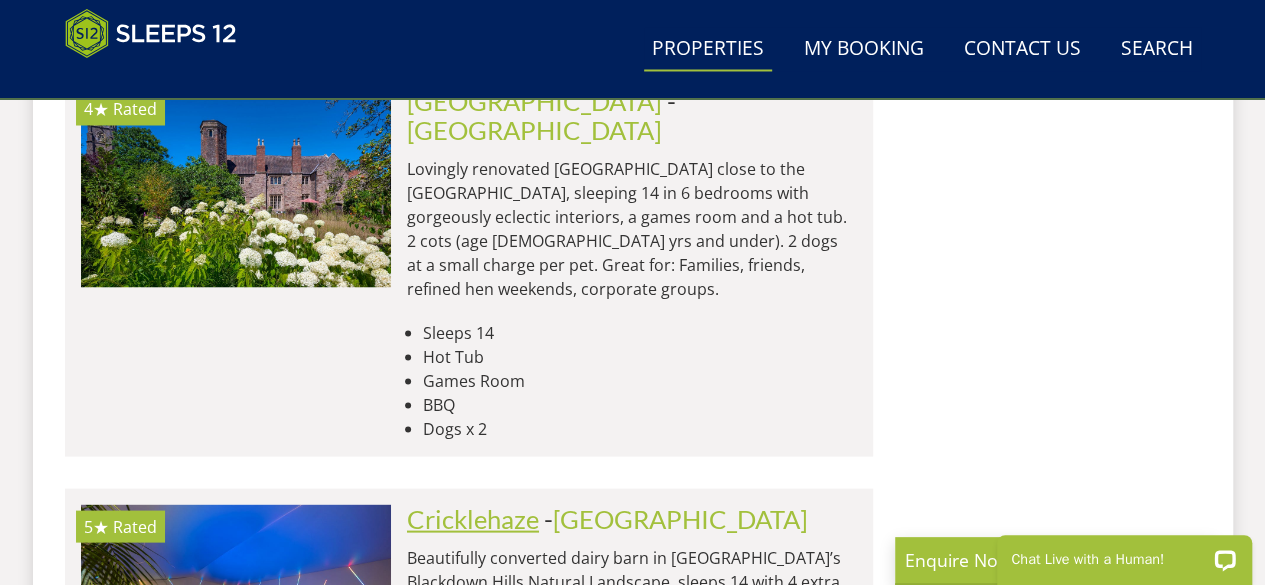 click on "Cricklehaze" at bounding box center [473, 518] 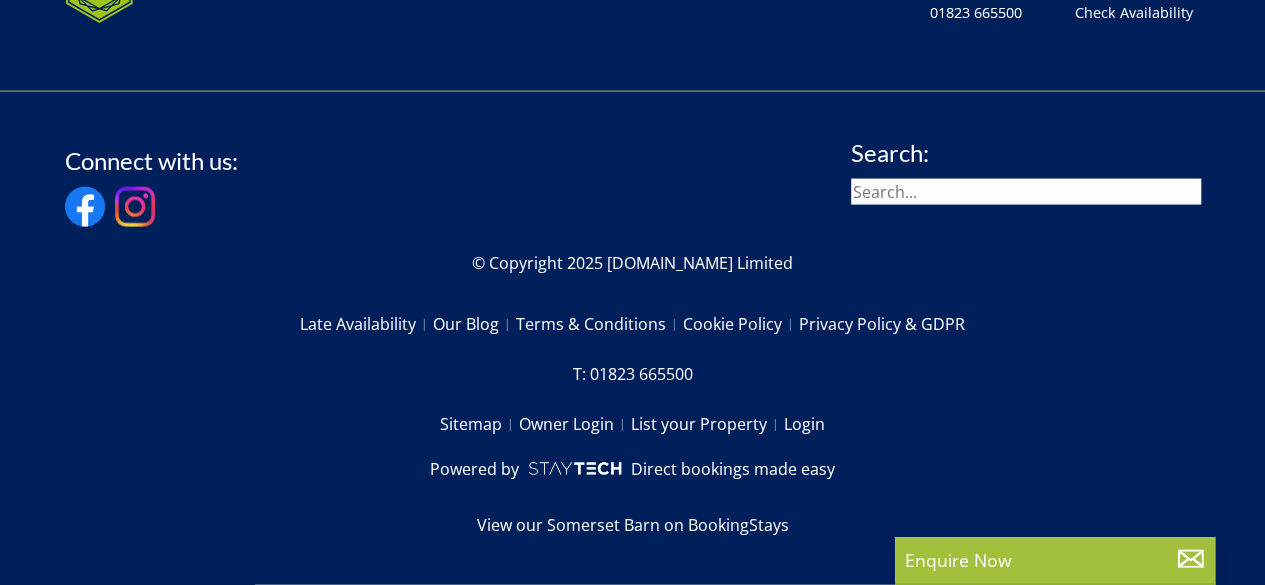 scroll, scrollTop: 0, scrollLeft: 0, axis: both 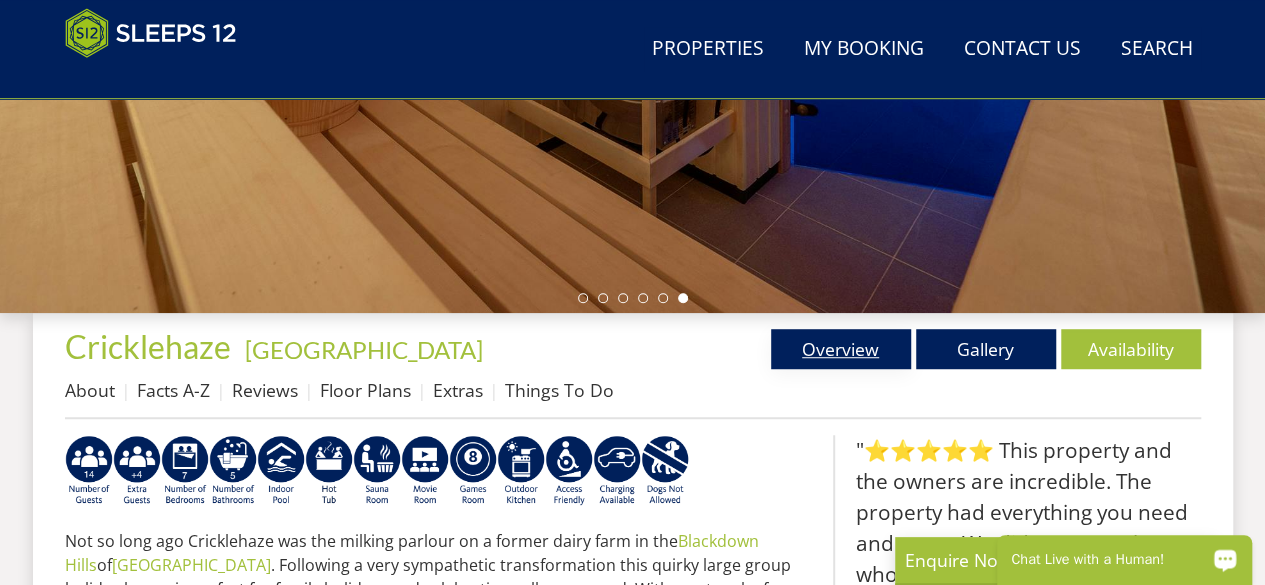 click on "Overview" at bounding box center (841, 349) 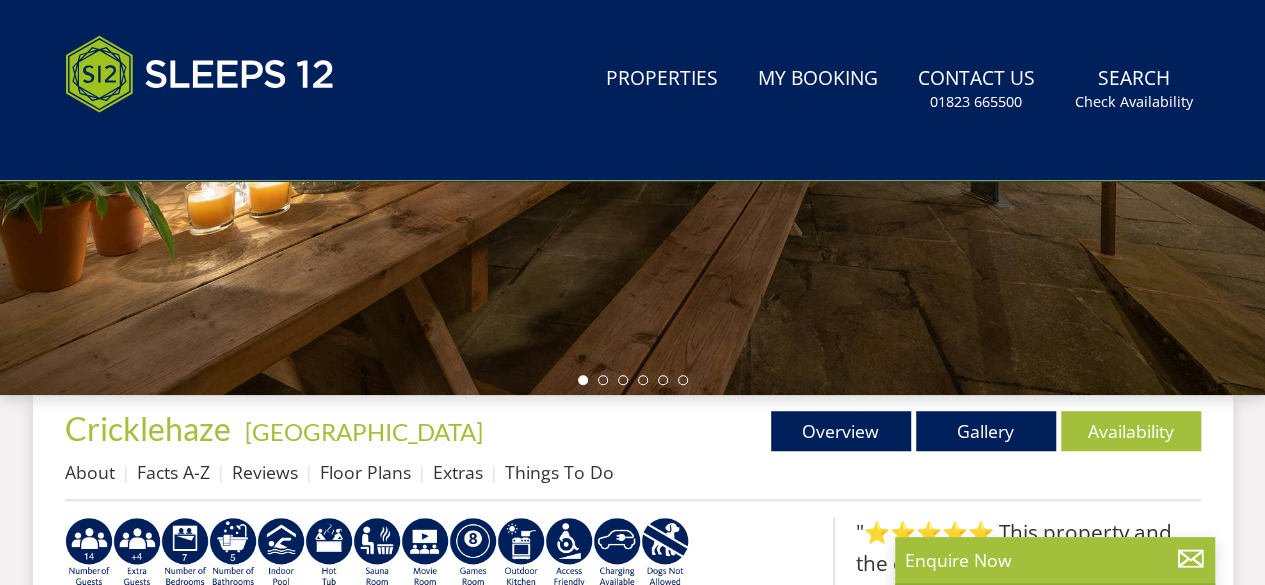 scroll, scrollTop: 0, scrollLeft: 0, axis: both 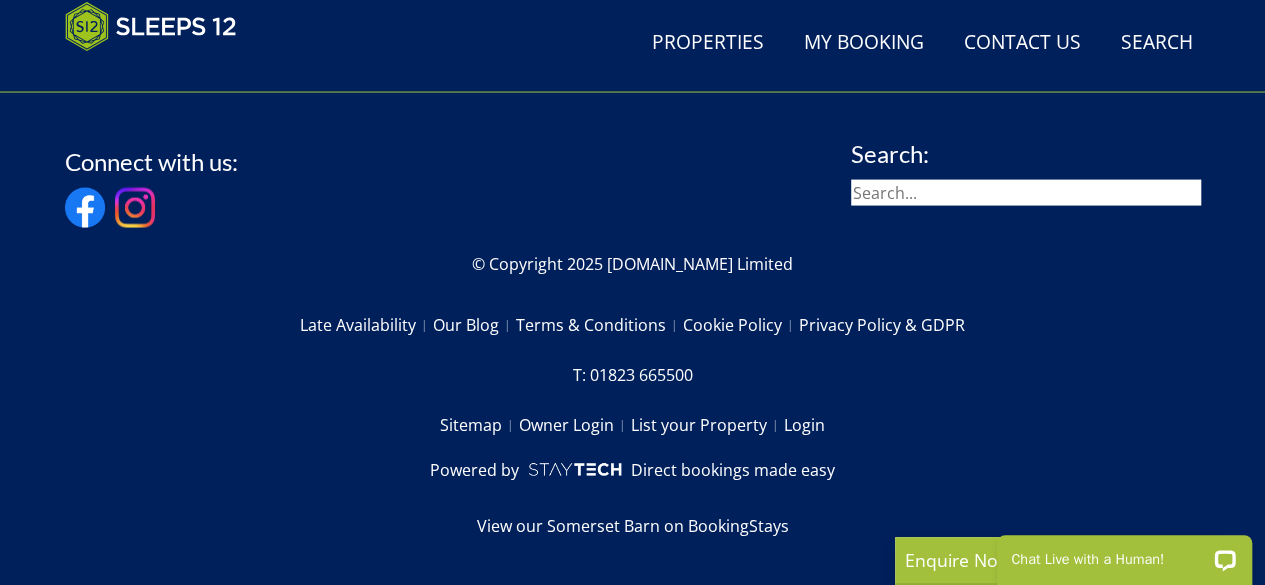 click on "Search:" at bounding box center (1026, 188) 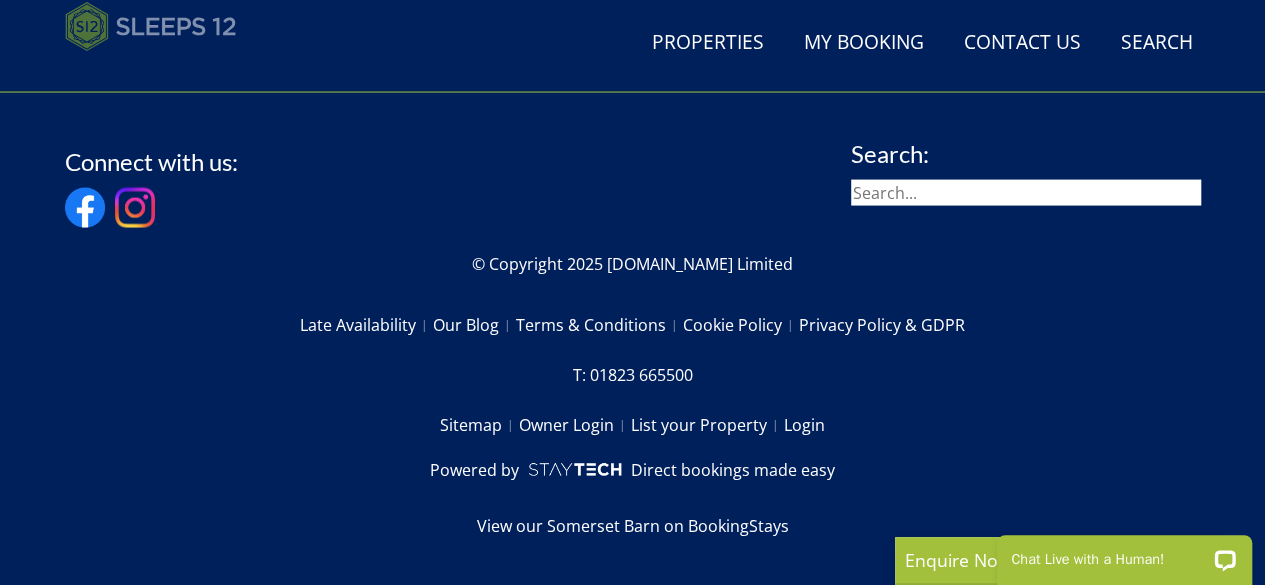 click at bounding box center [151, 27] 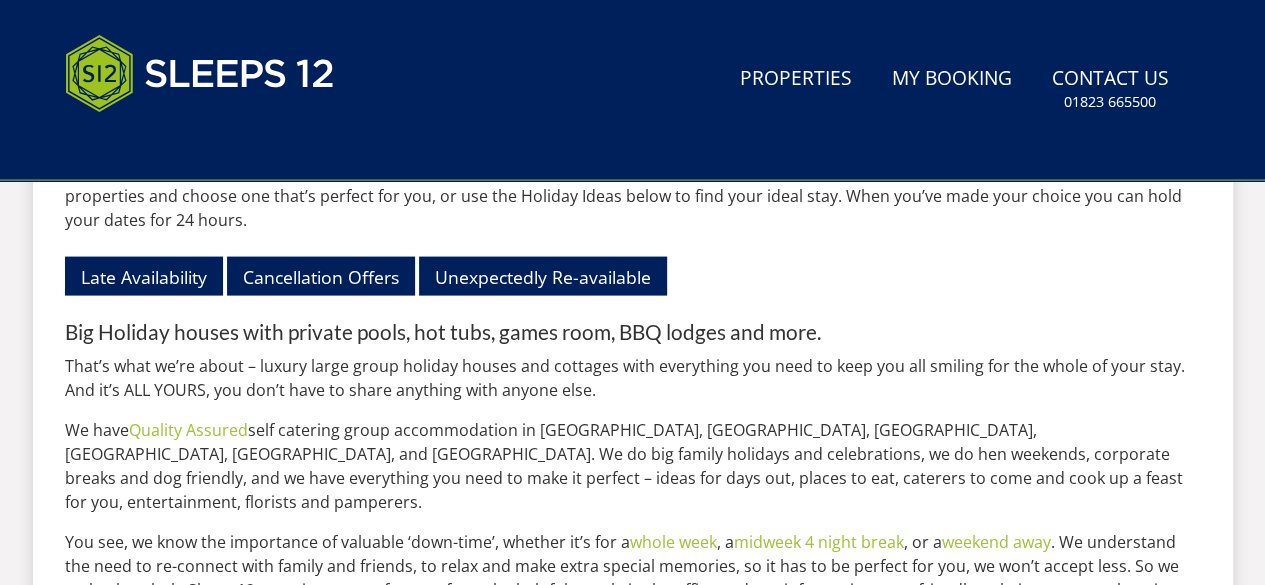 scroll, scrollTop: 0, scrollLeft: 0, axis: both 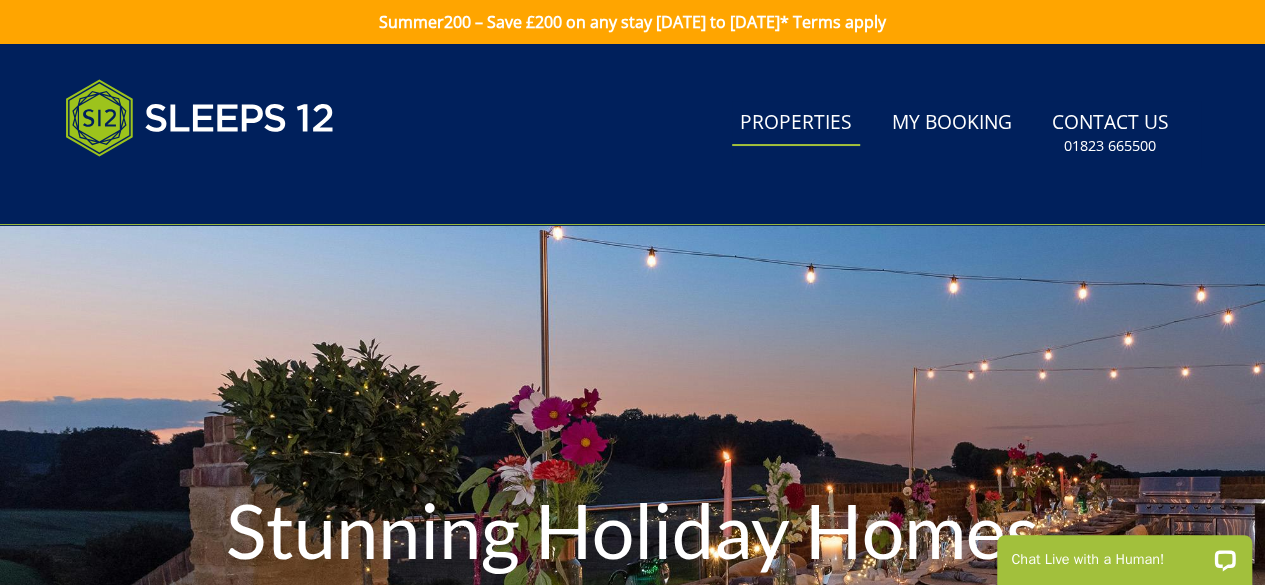 click on "Properties" at bounding box center [796, 123] 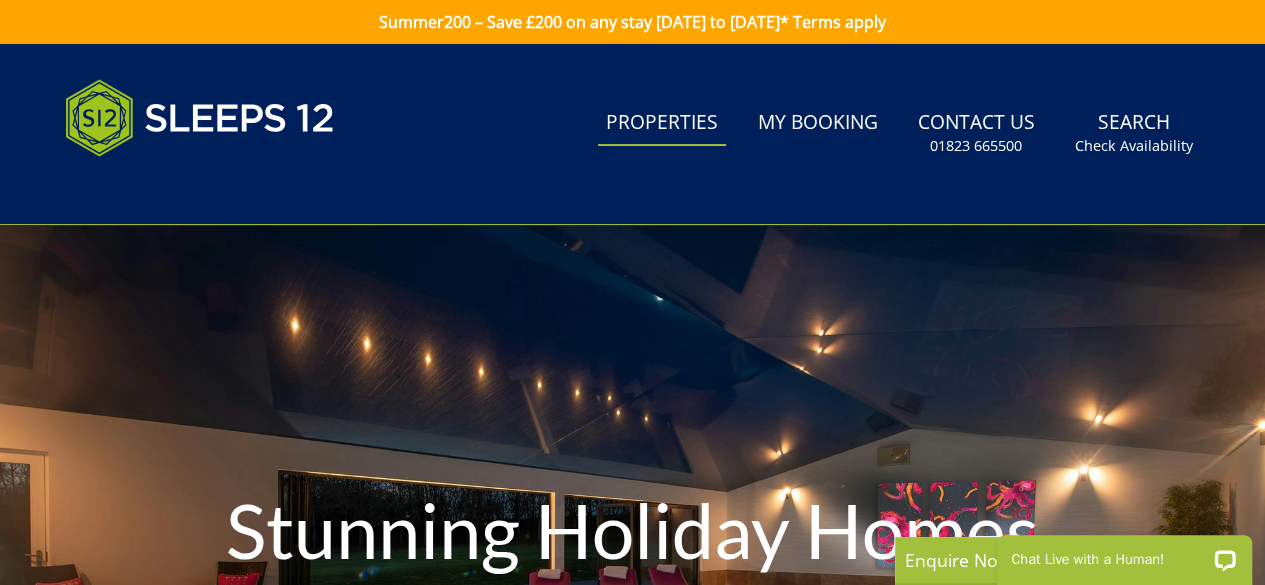 scroll, scrollTop: 0, scrollLeft: 0, axis: both 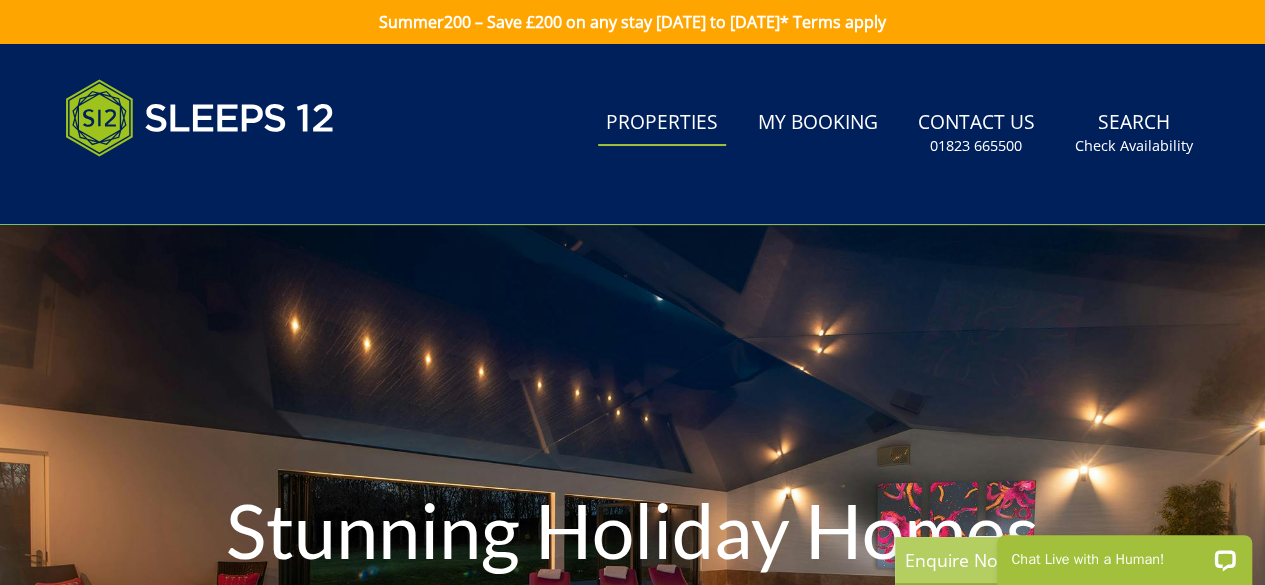 click on "Enquire Now" at bounding box center (1055, 560) 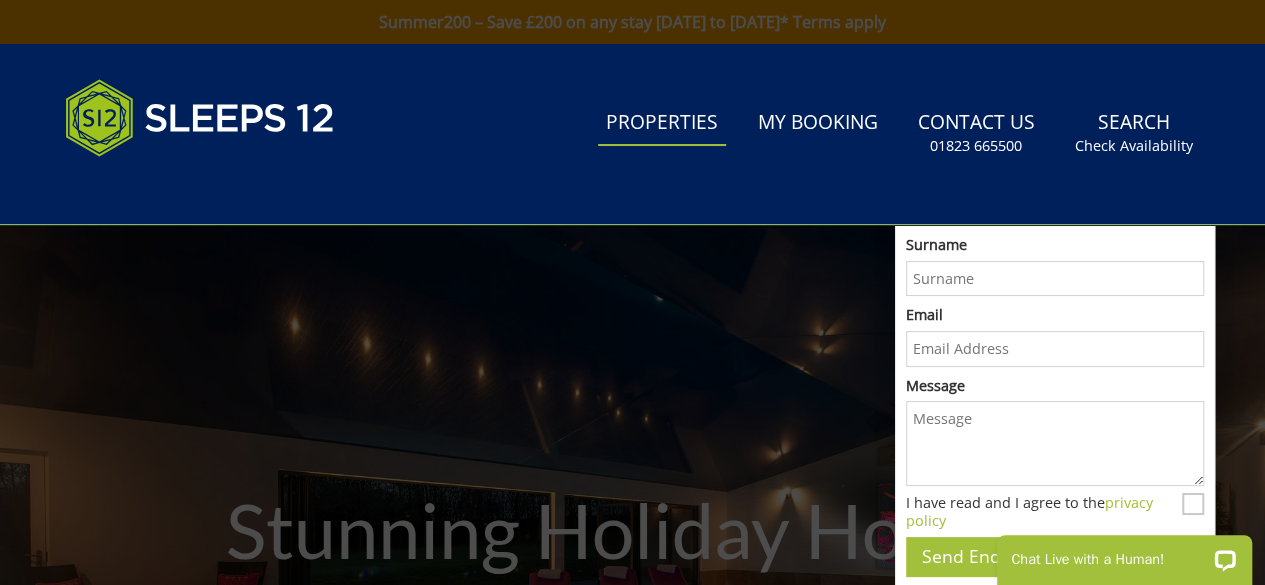 scroll, scrollTop: 0, scrollLeft: 0, axis: both 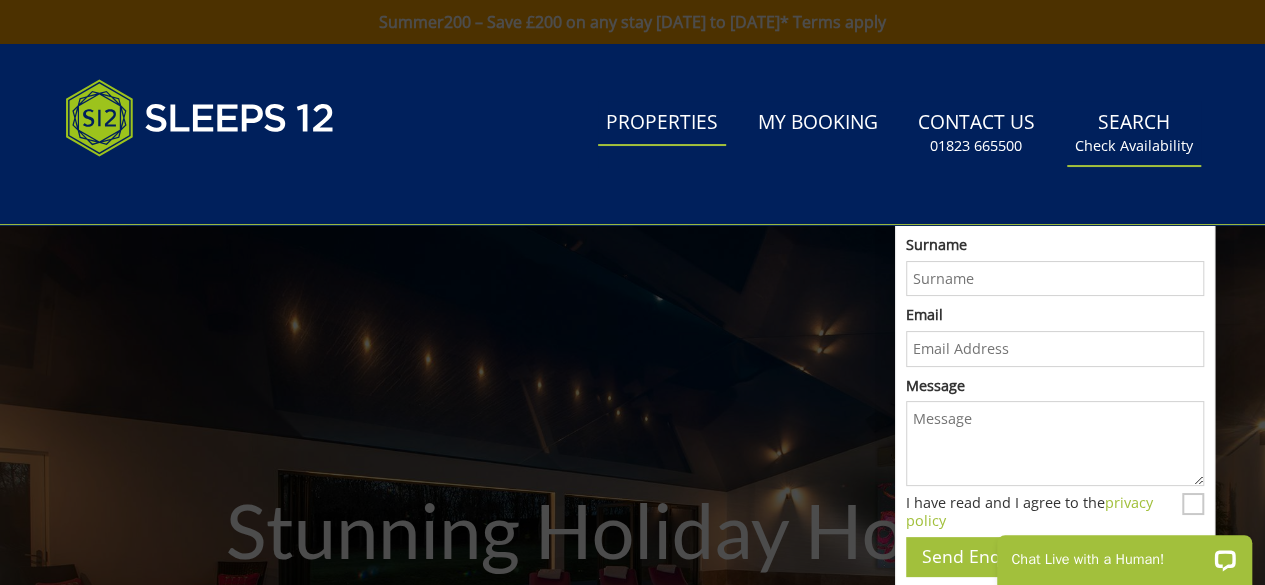 click on "Search  Check Availability" at bounding box center (1134, 133) 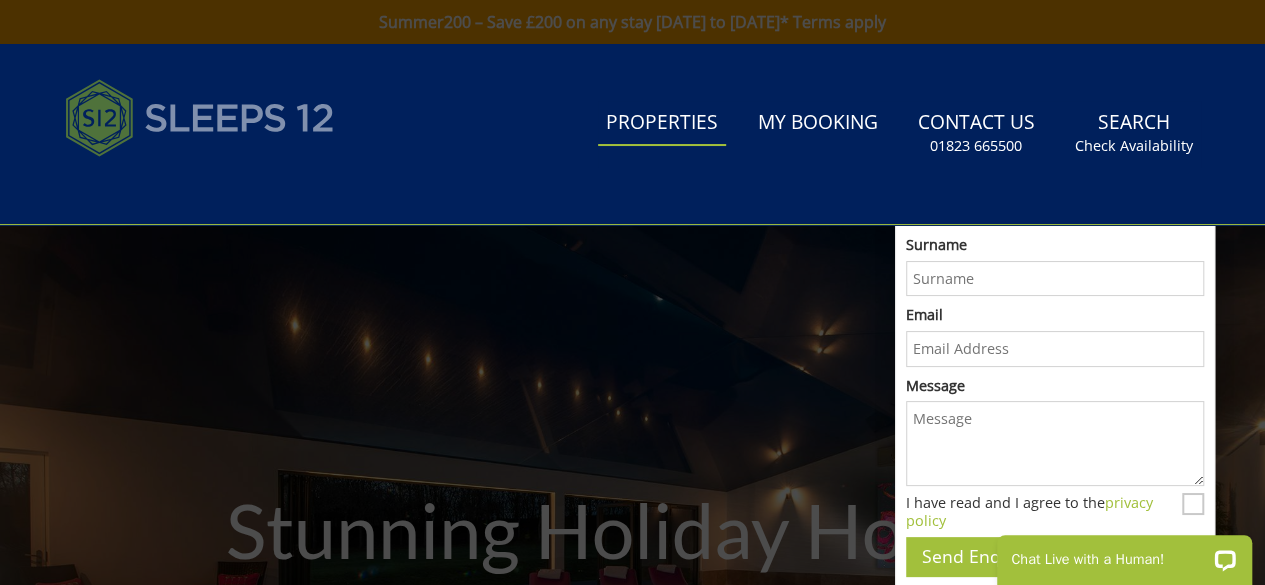 click at bounding box center (200, 118) 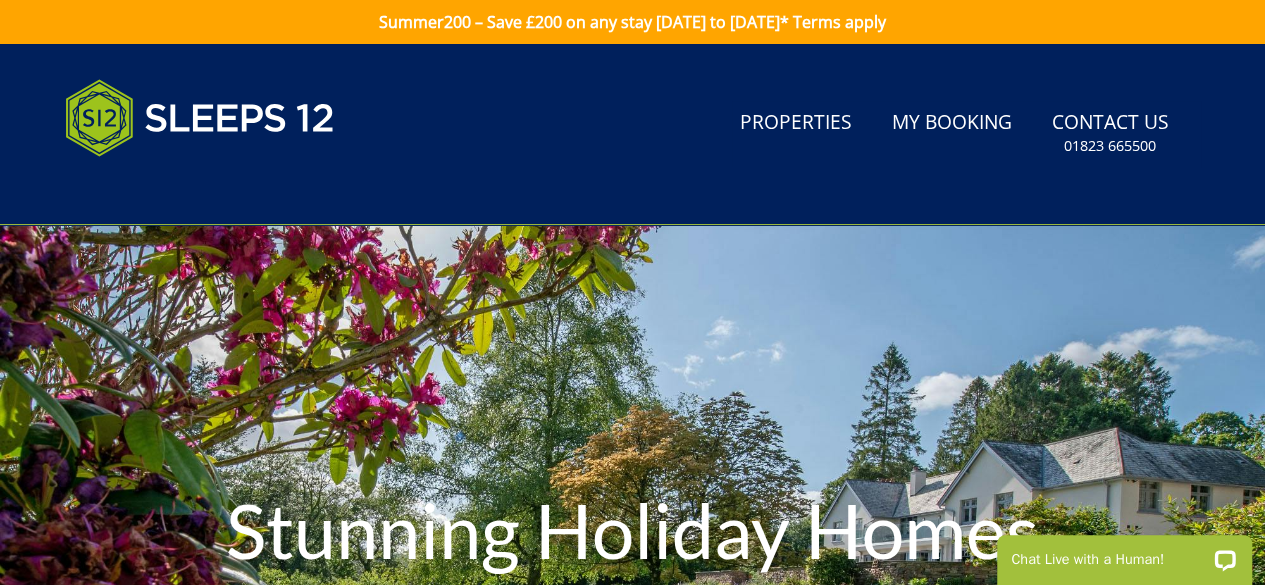 scroll, scrollTop: 0, scrollLeft: 0, axis: both 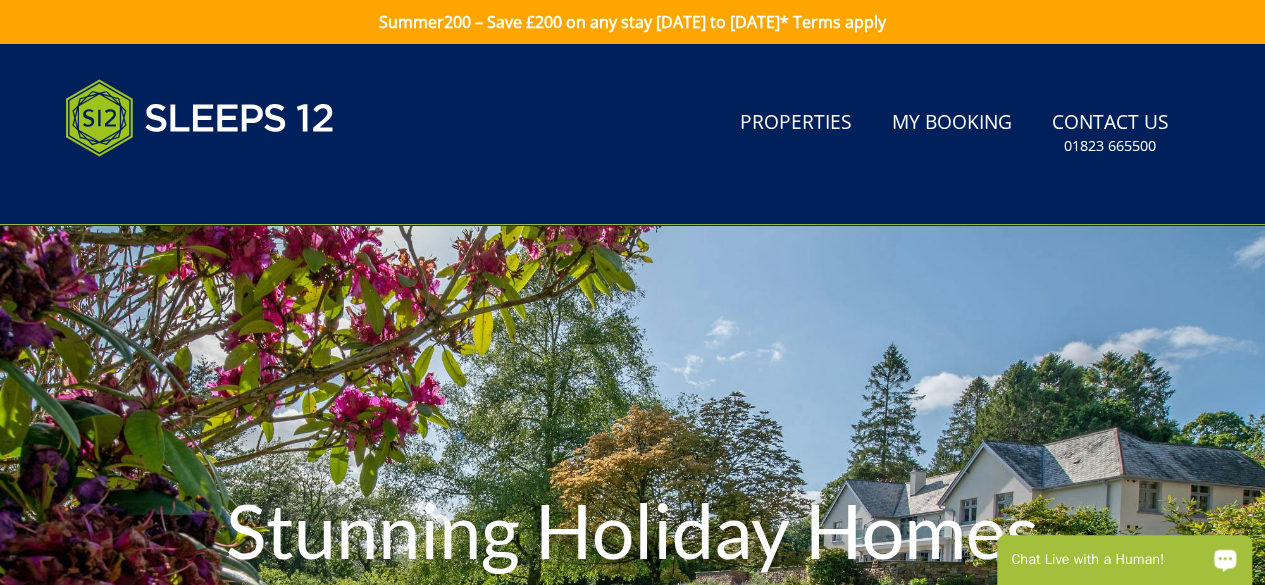click on "Chat Live with a Human!" at bounding box center [1124, 560] 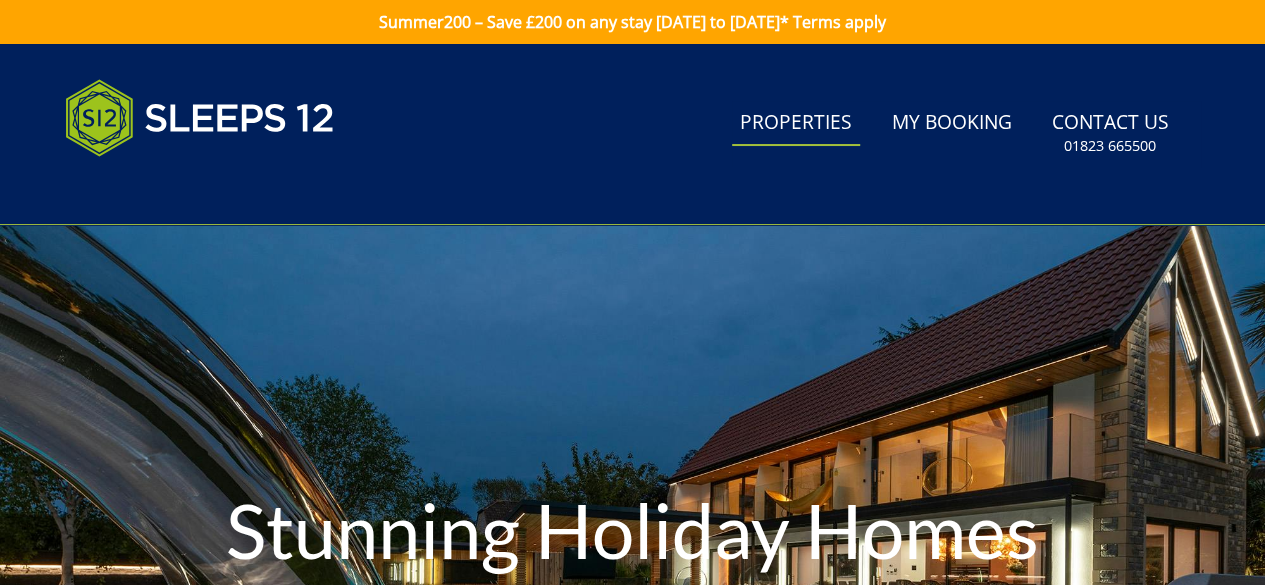 click on "Properties" at bounding box center (796, 123) 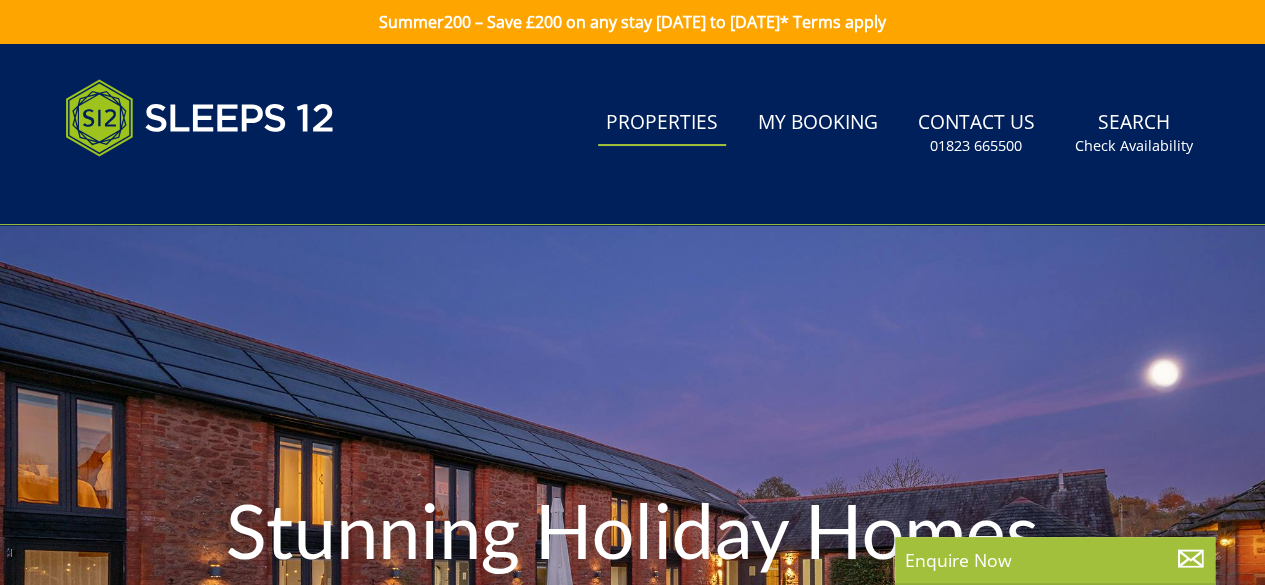 scroll, scrollTop: 0, scrollLeft: 0, axis: both 